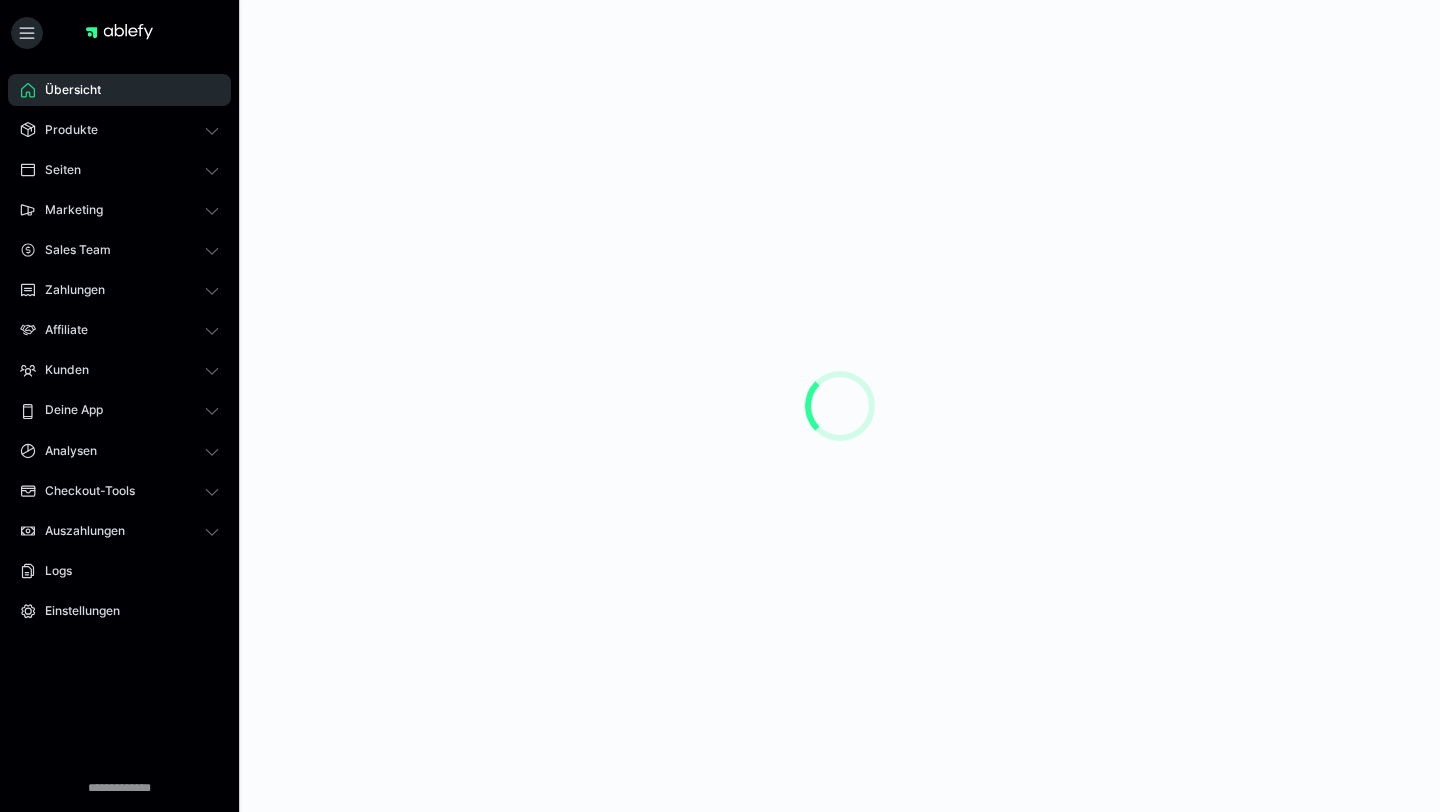 scroll, scrollTop: 0, scrollLeft: 0, axis: both 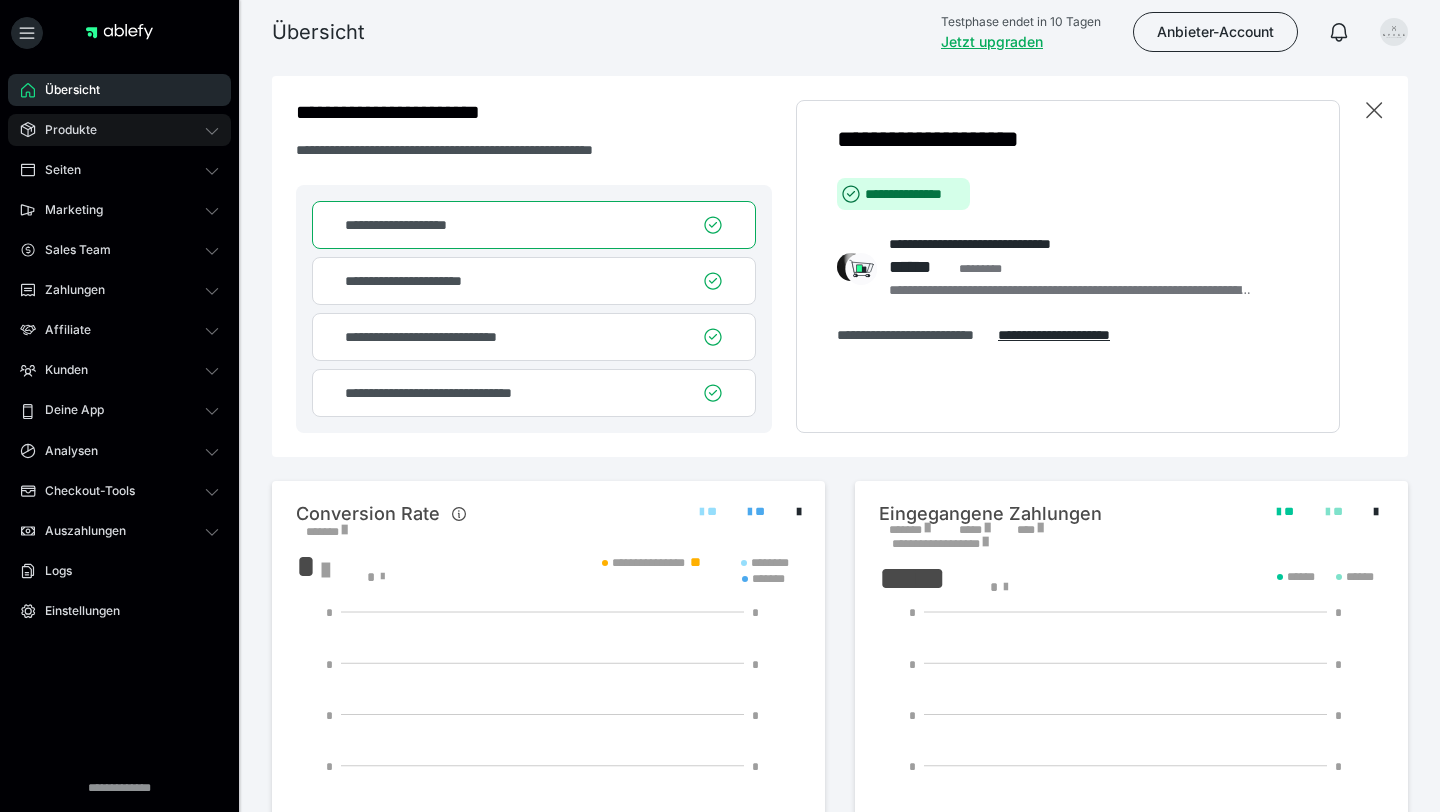 click on "Produkte" at bounding box center [64, 130] 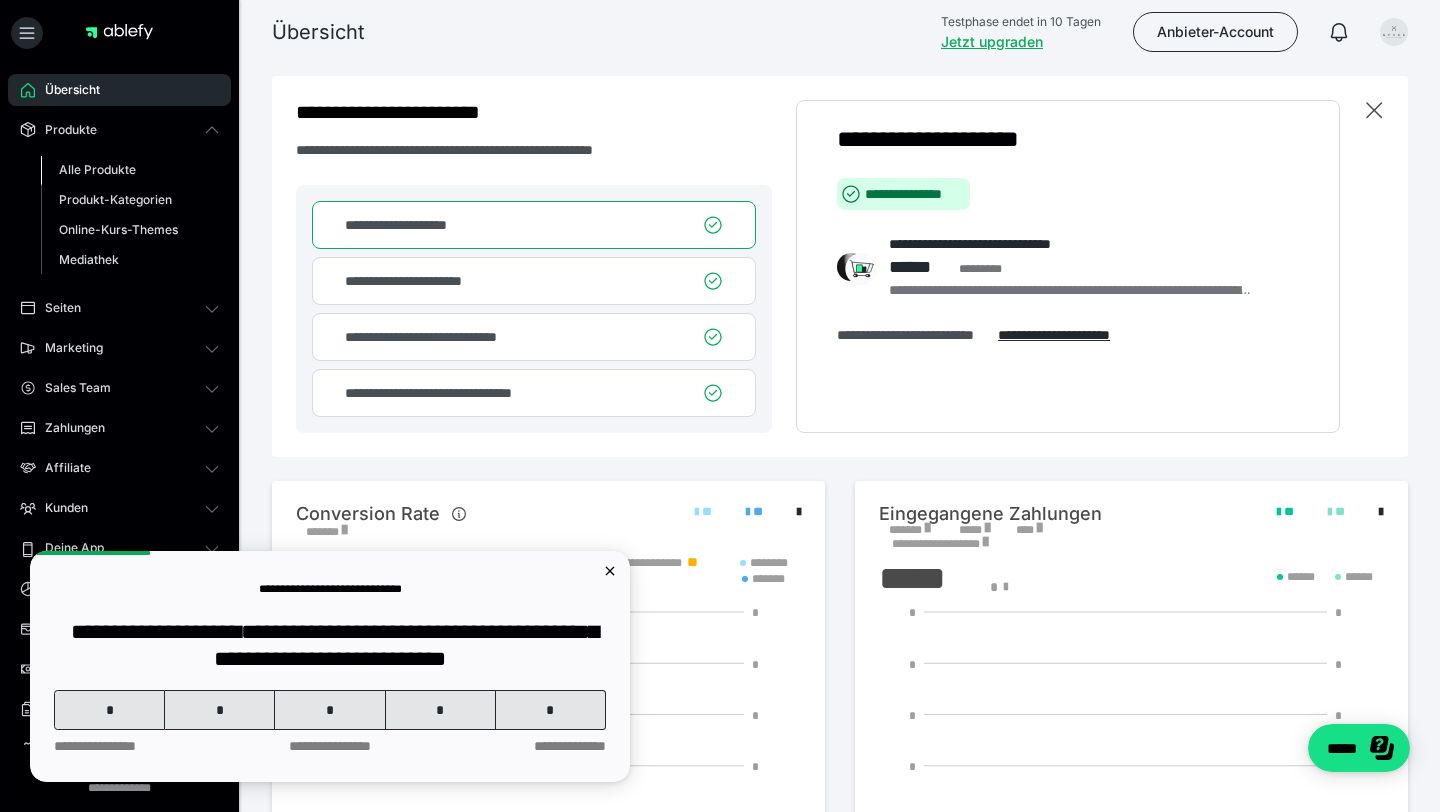 scroll, scrollTop: 0, scrollLeft: 0, axis: both 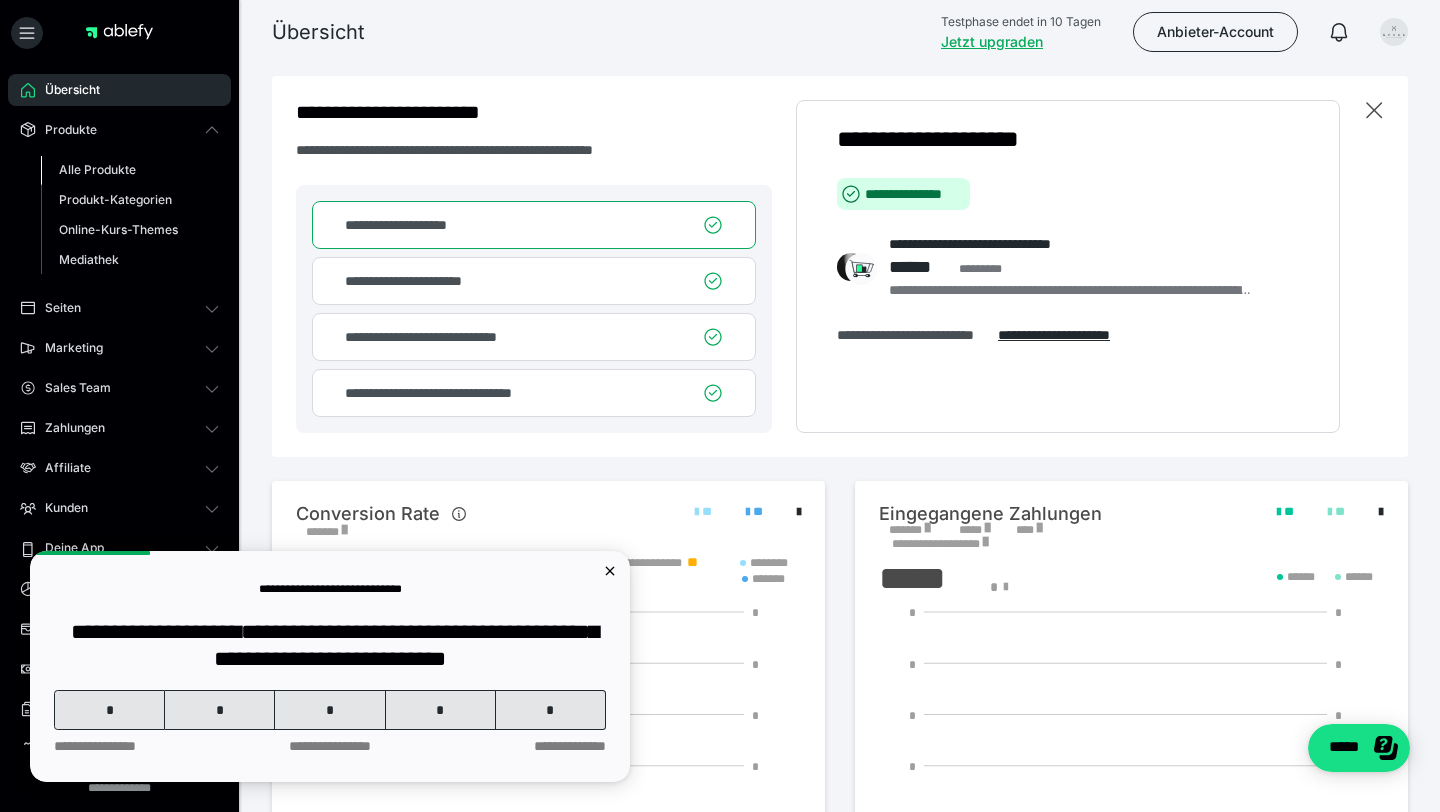 click on "Alle Produkte" at bounding box center (97, 169) 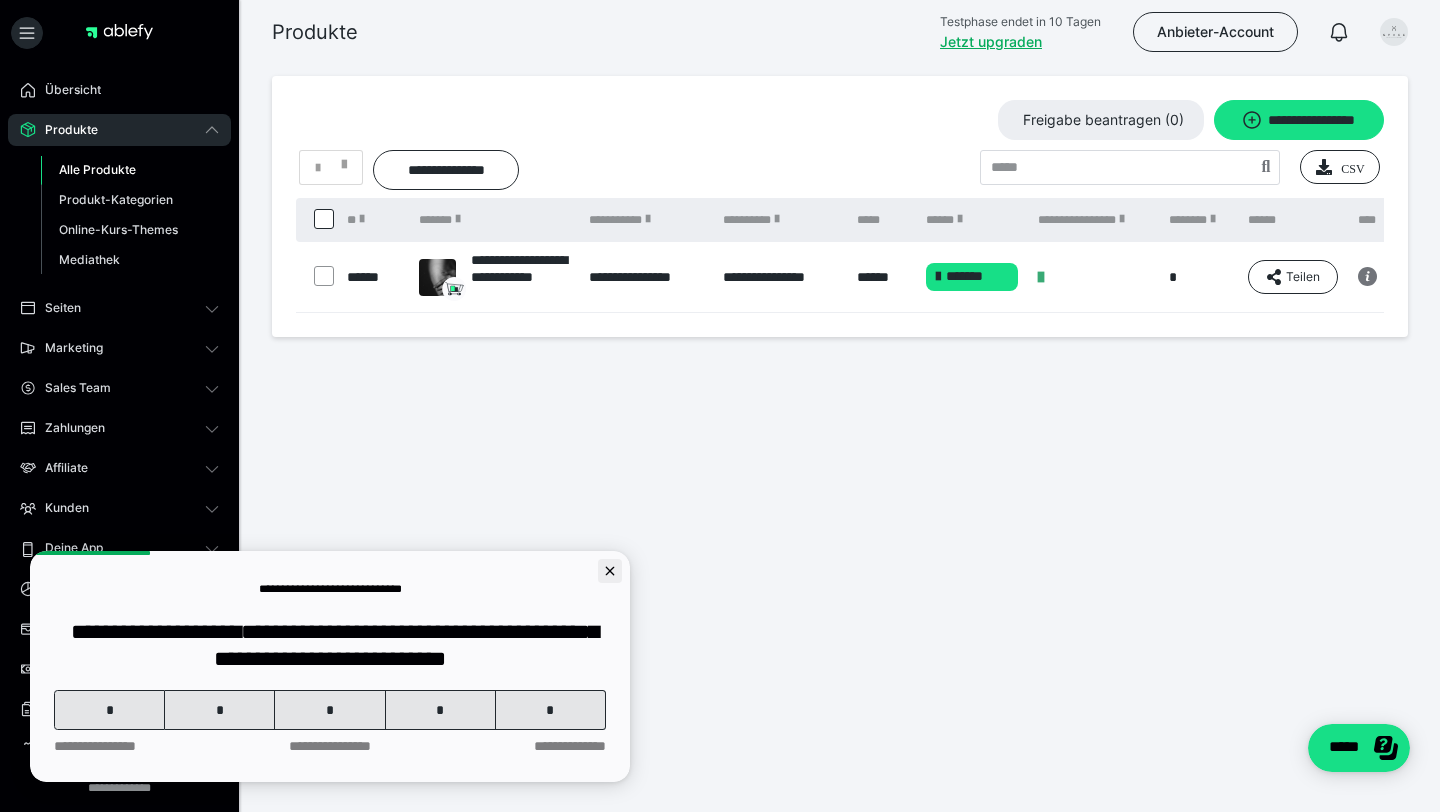 click 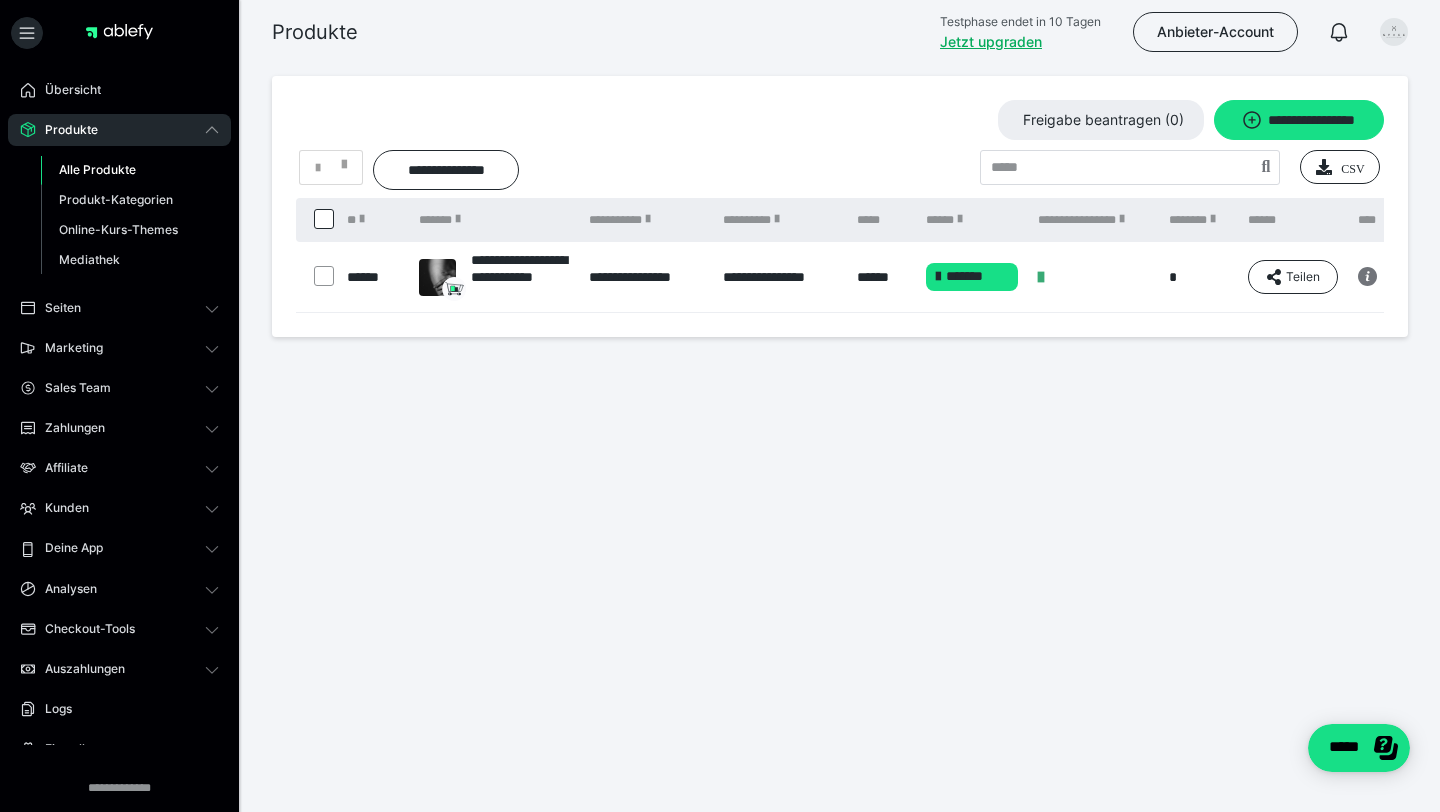 scroll, scrollTop: 0, scrollLeft: 0, axis: both 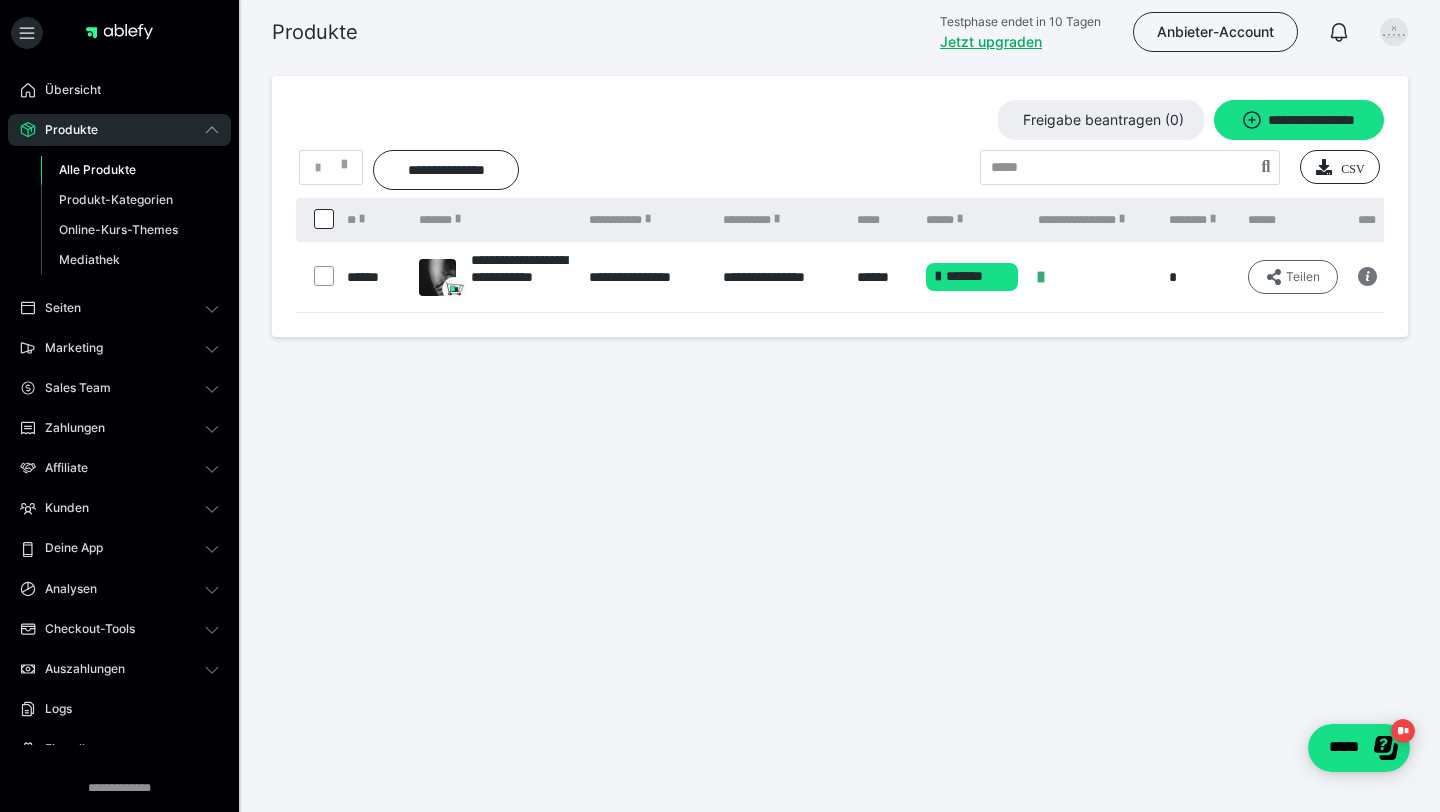 click on "Teilen" at bounding box center (1293, 277) 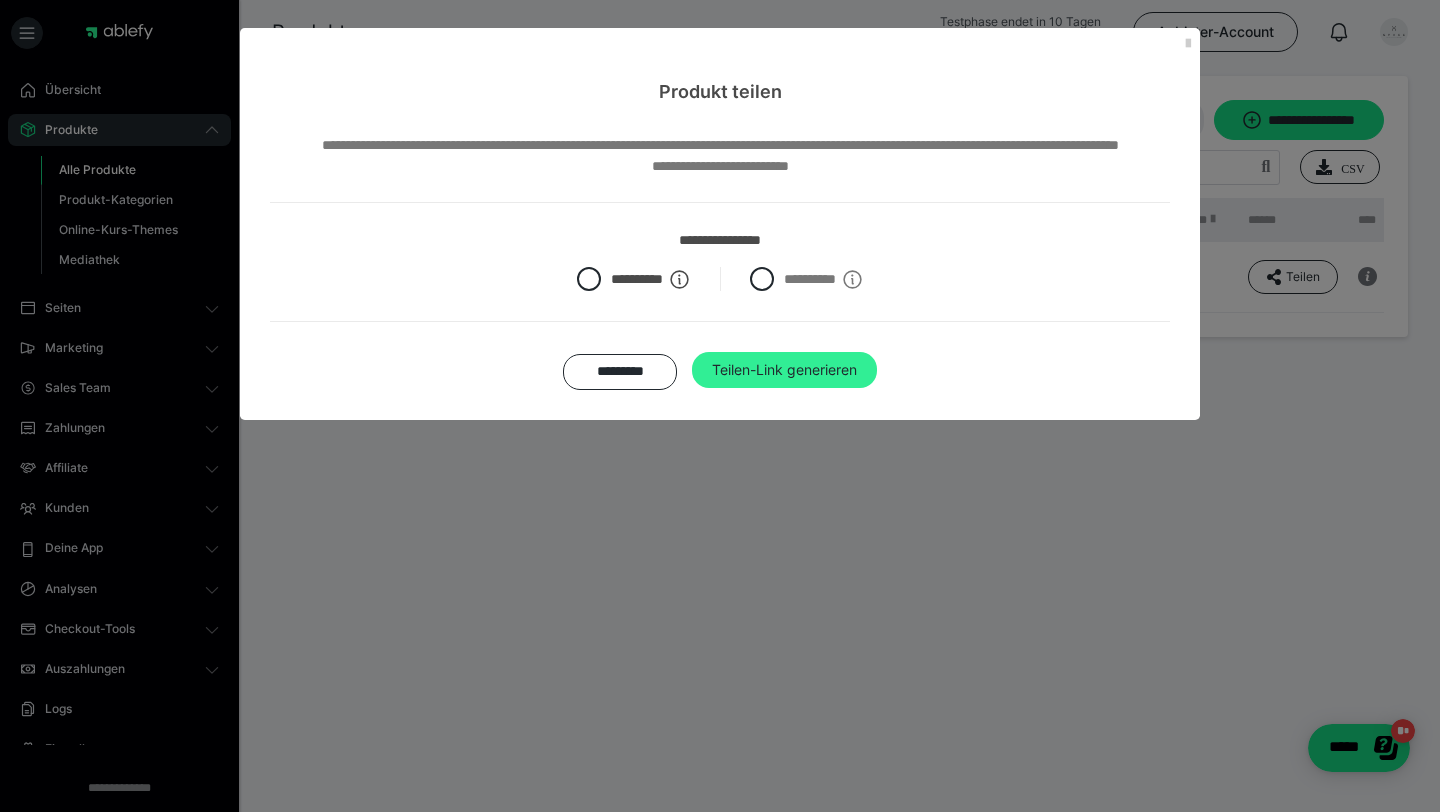 click on "Teilen-Link generieren" at bounding box center (784, 370) 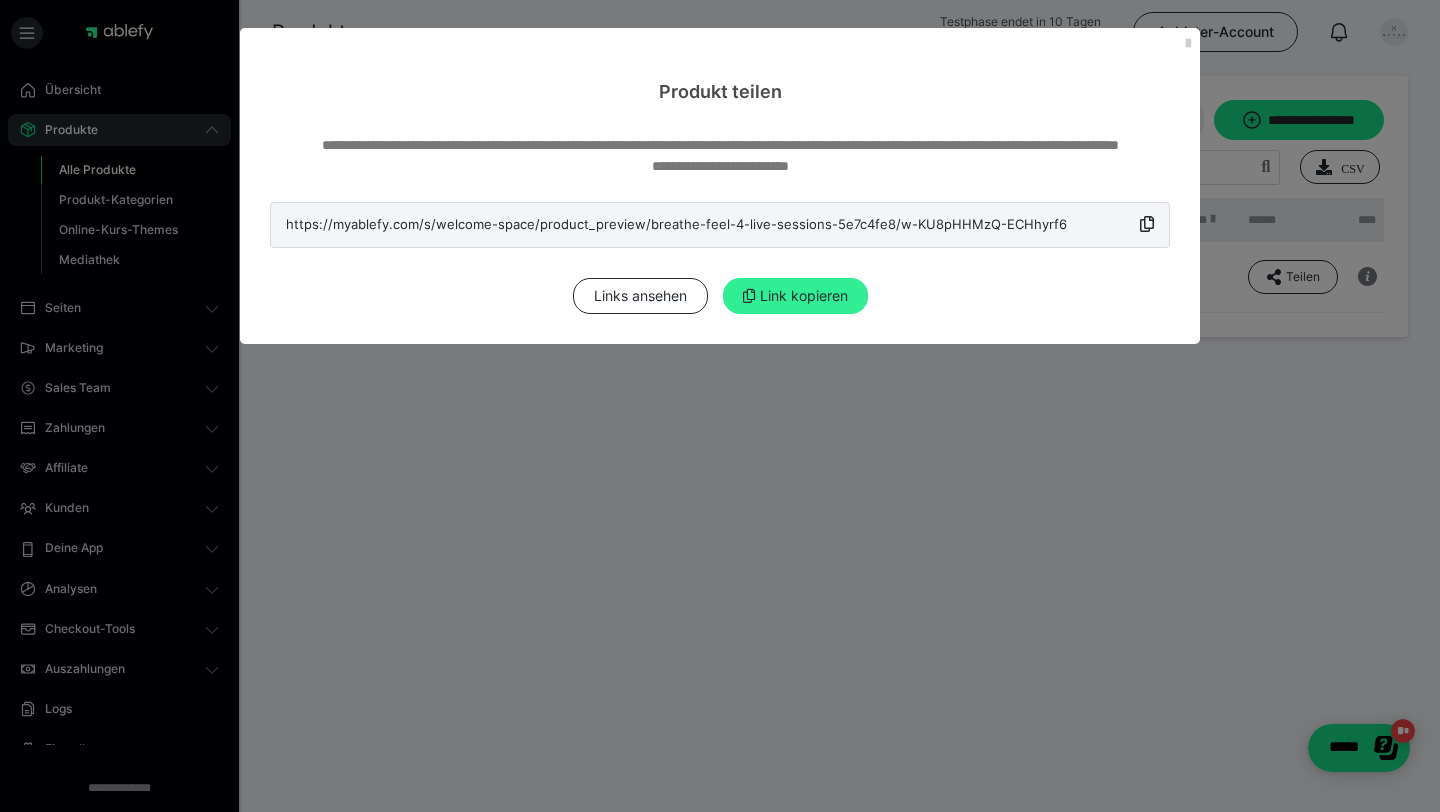 click on "Link kopieren" at bounding box center (795, 296) 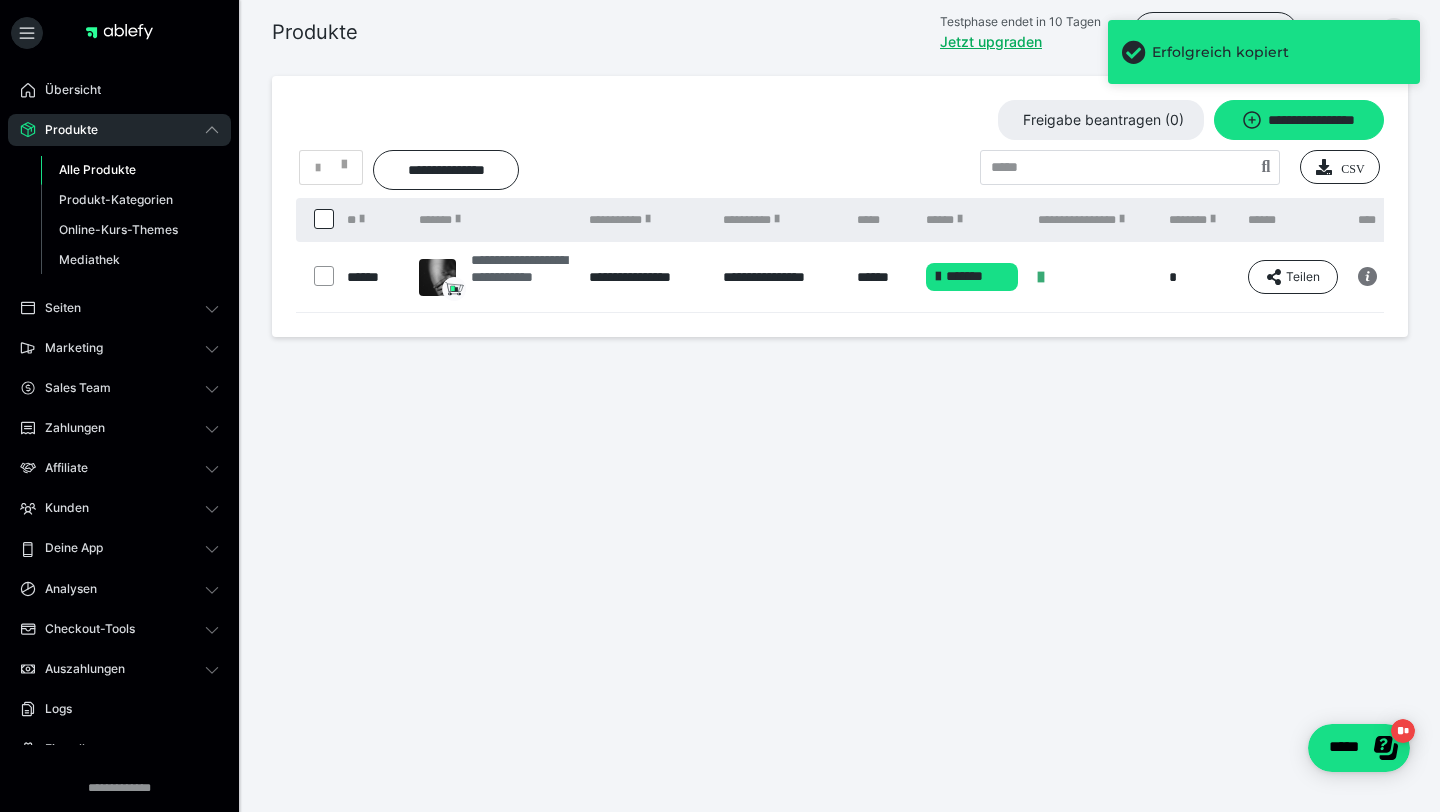 click on "**********" at bounding box center [520, 277] 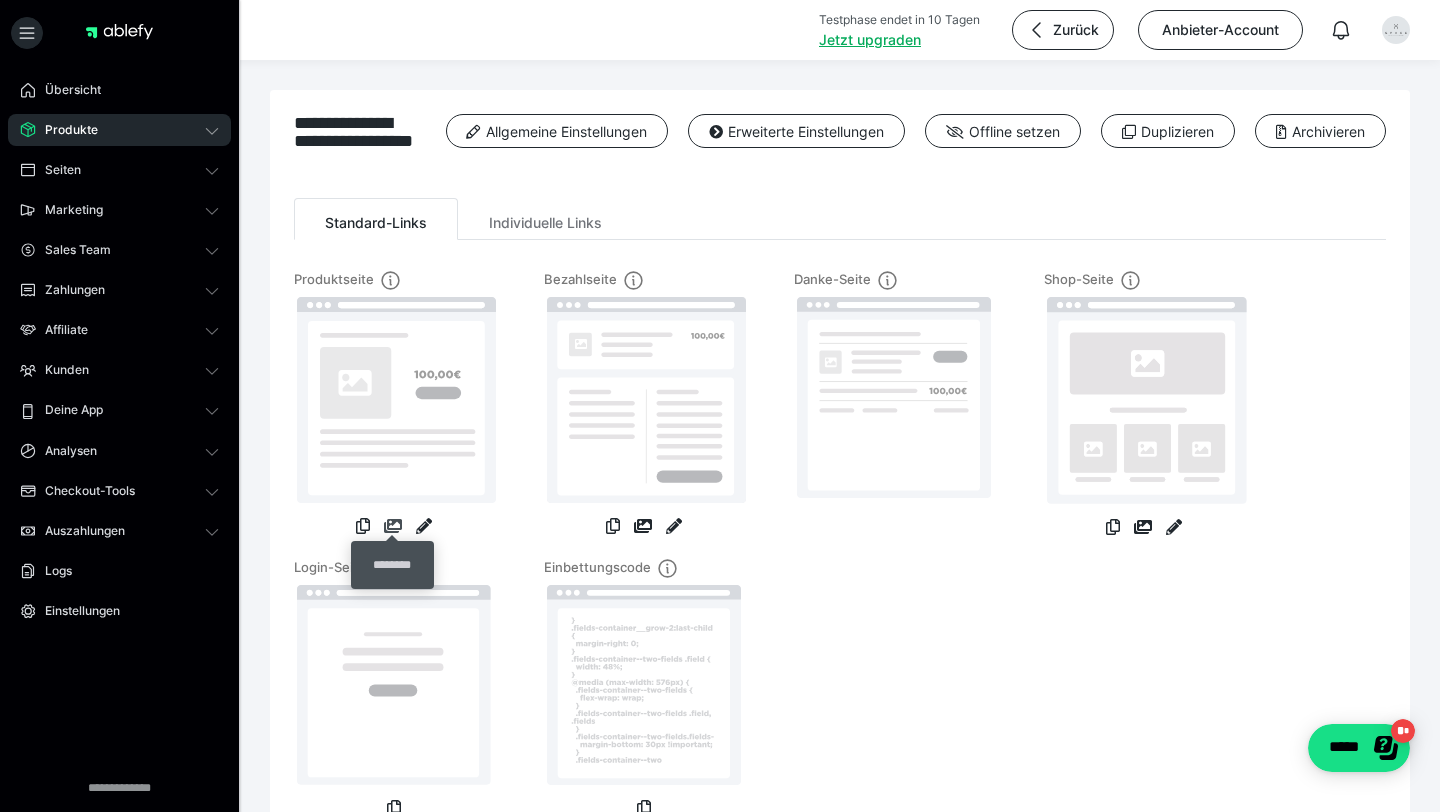click at bounding box center (393, 526) 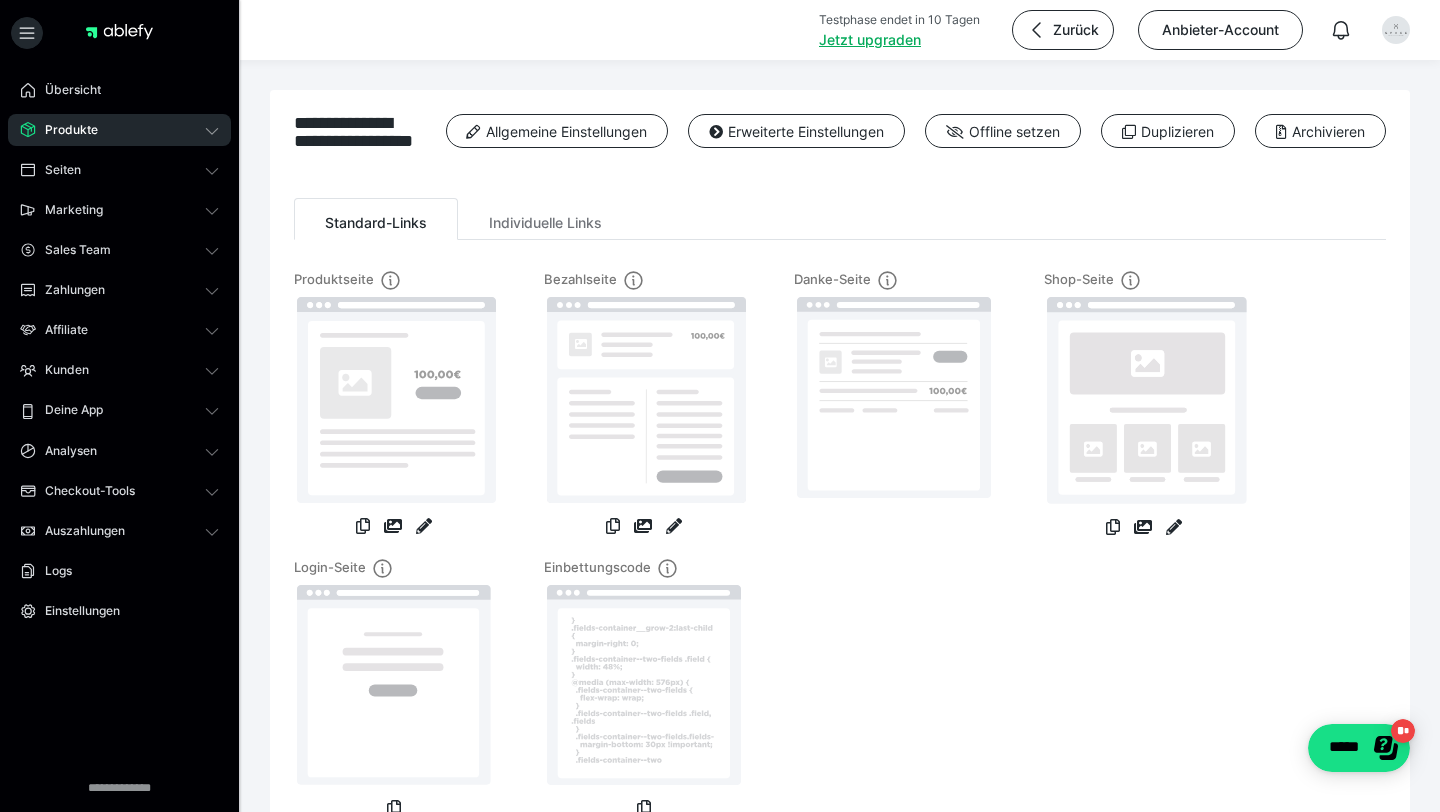 click on "Produkte" at bounding box center (119, 130) 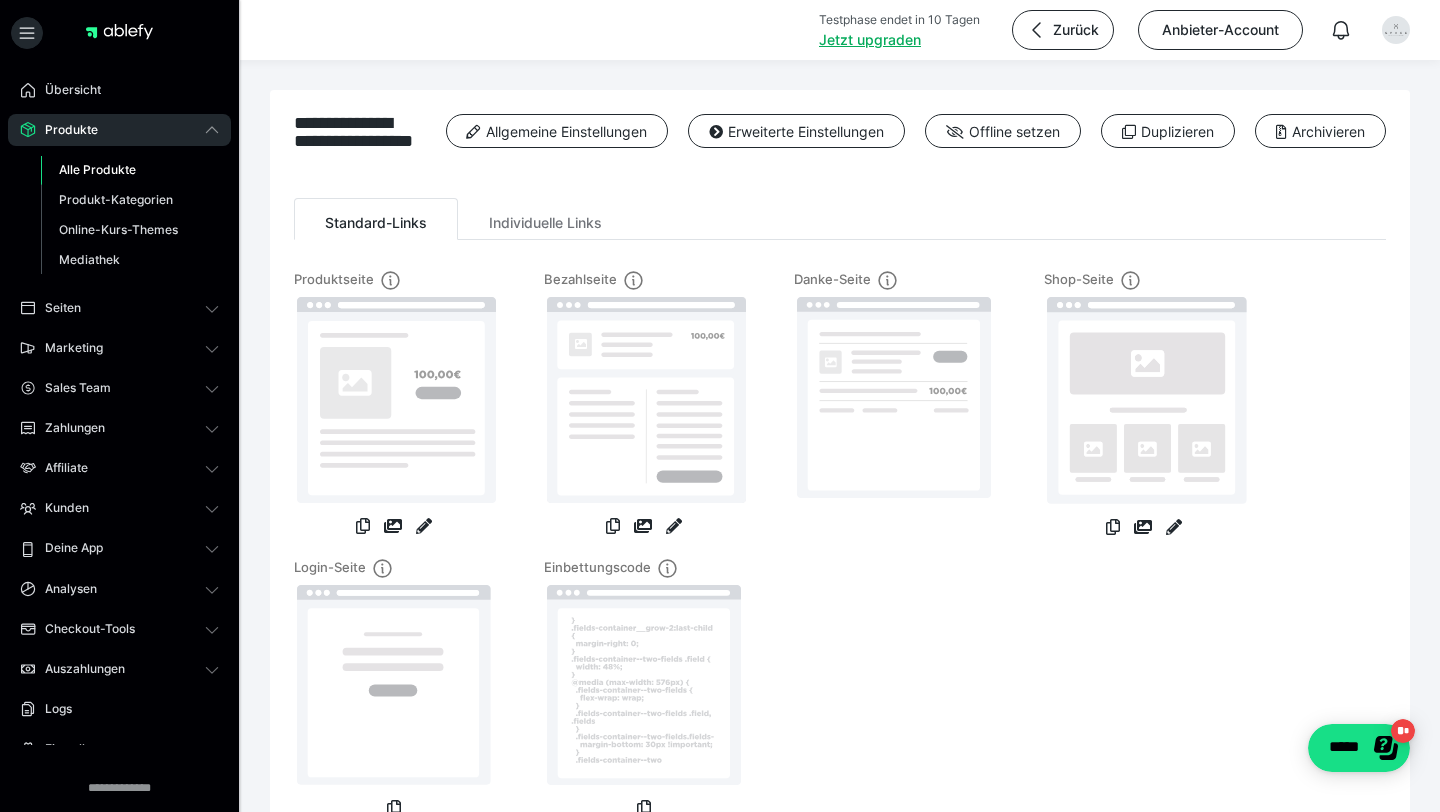 click on "Alle Produkte" at bounding box center (97, 169) 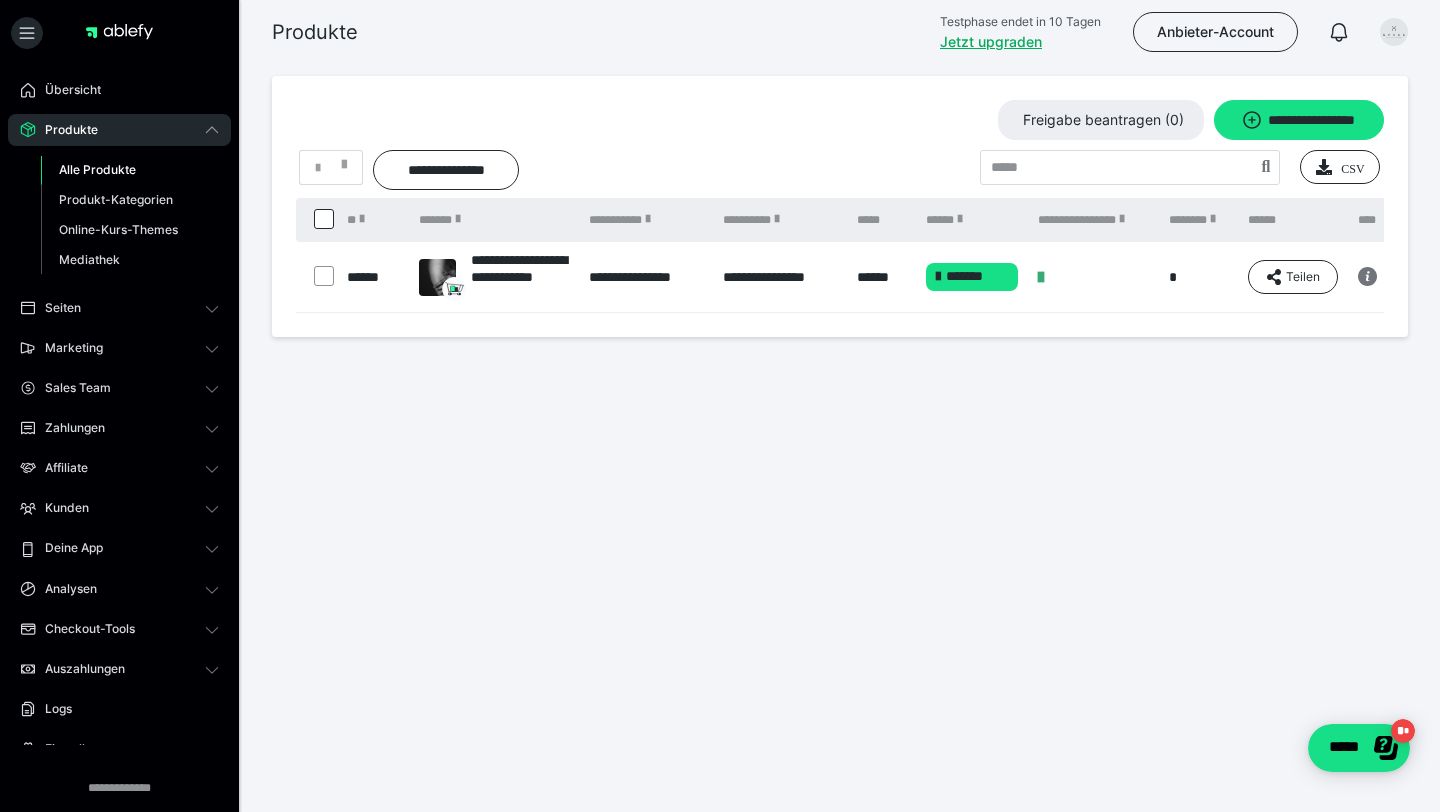 drag, startPoint x: 780, startPoint y: 320, endPoint x: 1010, endPoint y: 320, distance: 230 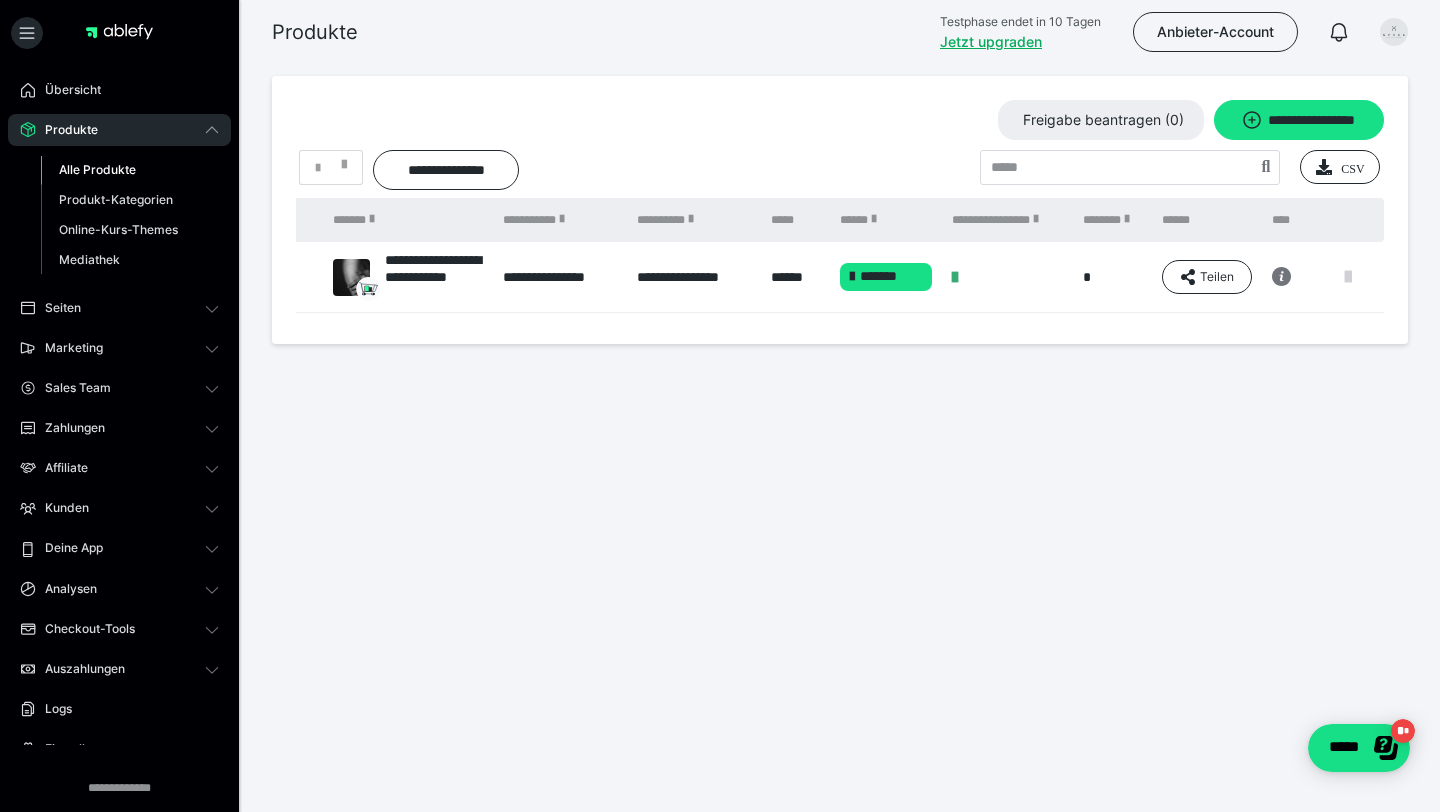 click at bounding box center (1348, 277) 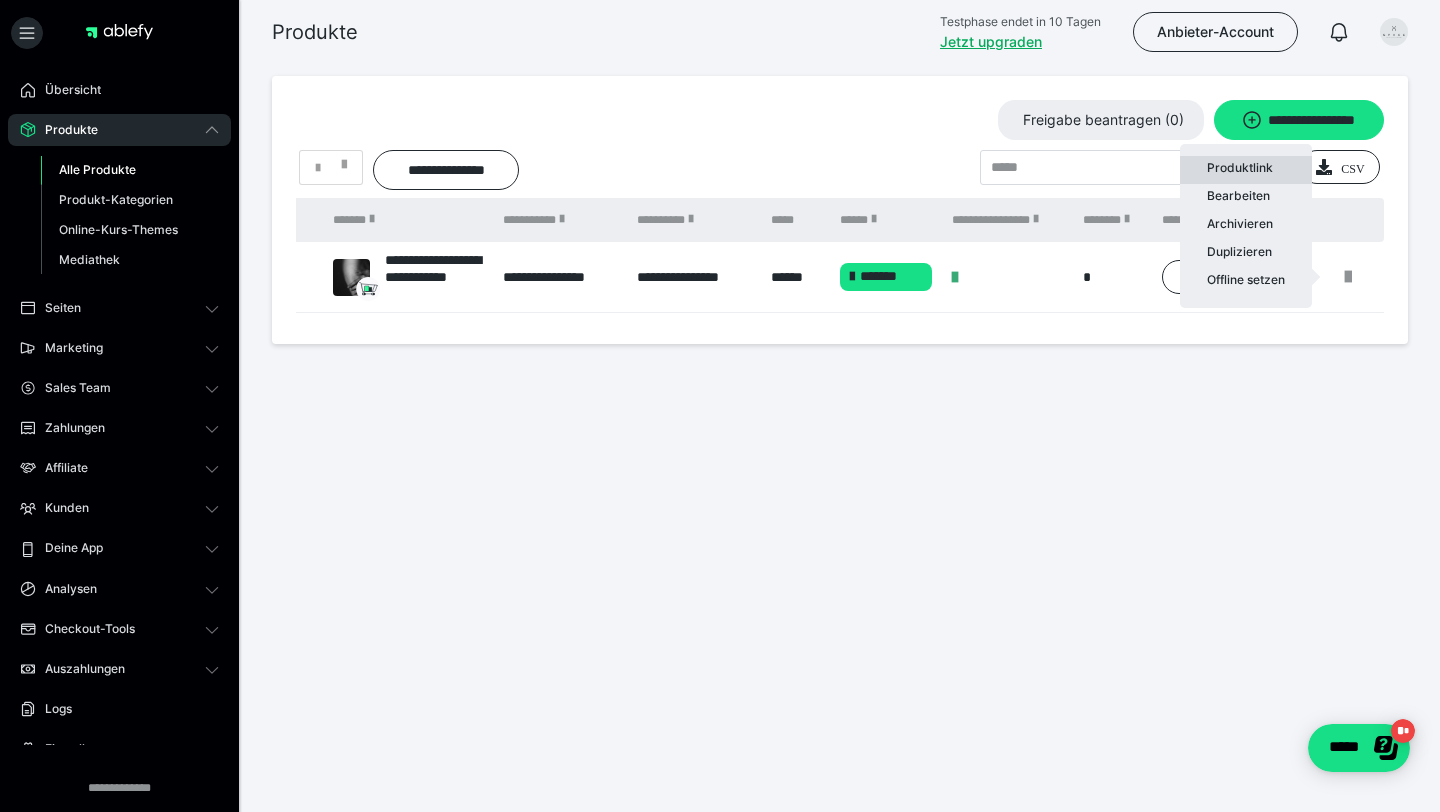 click on "Produktlink" at bounding box center [1246, 170] 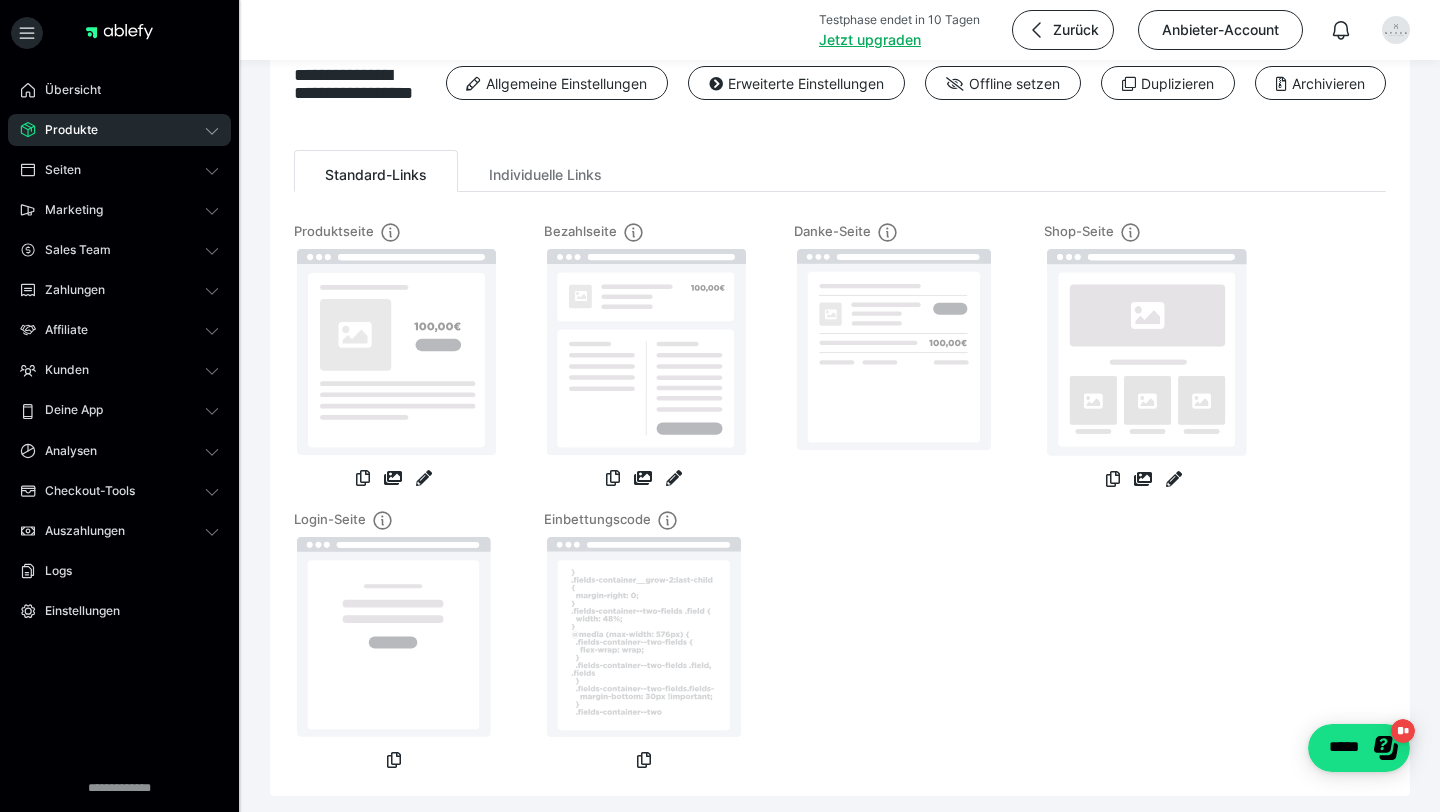 scroll, scrollTop: 0, scrollLeft: 0, axis: both 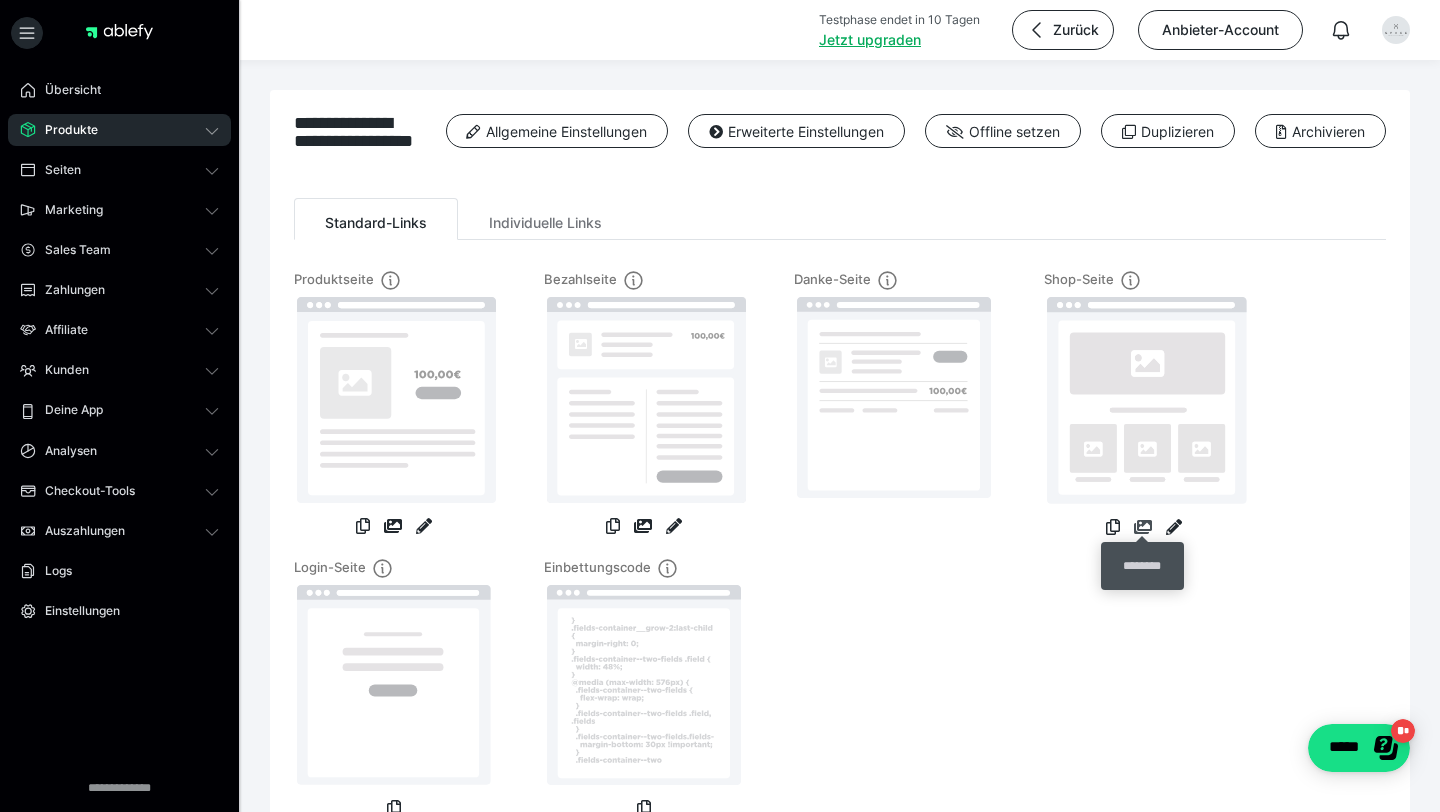 click at bounding box center (1143, 527) 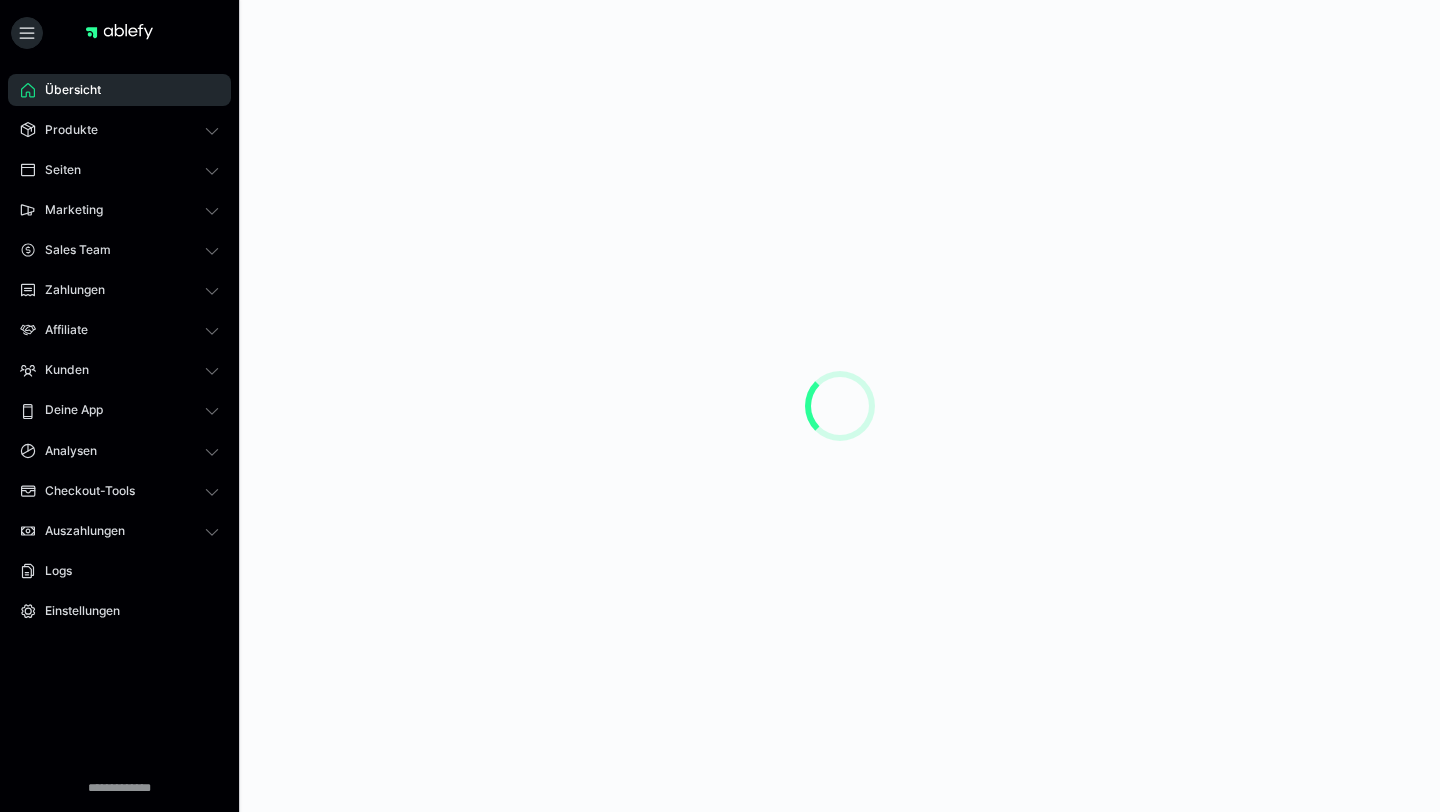 scroll, scrollTop: 0, scrollLeft: 0, axis: both 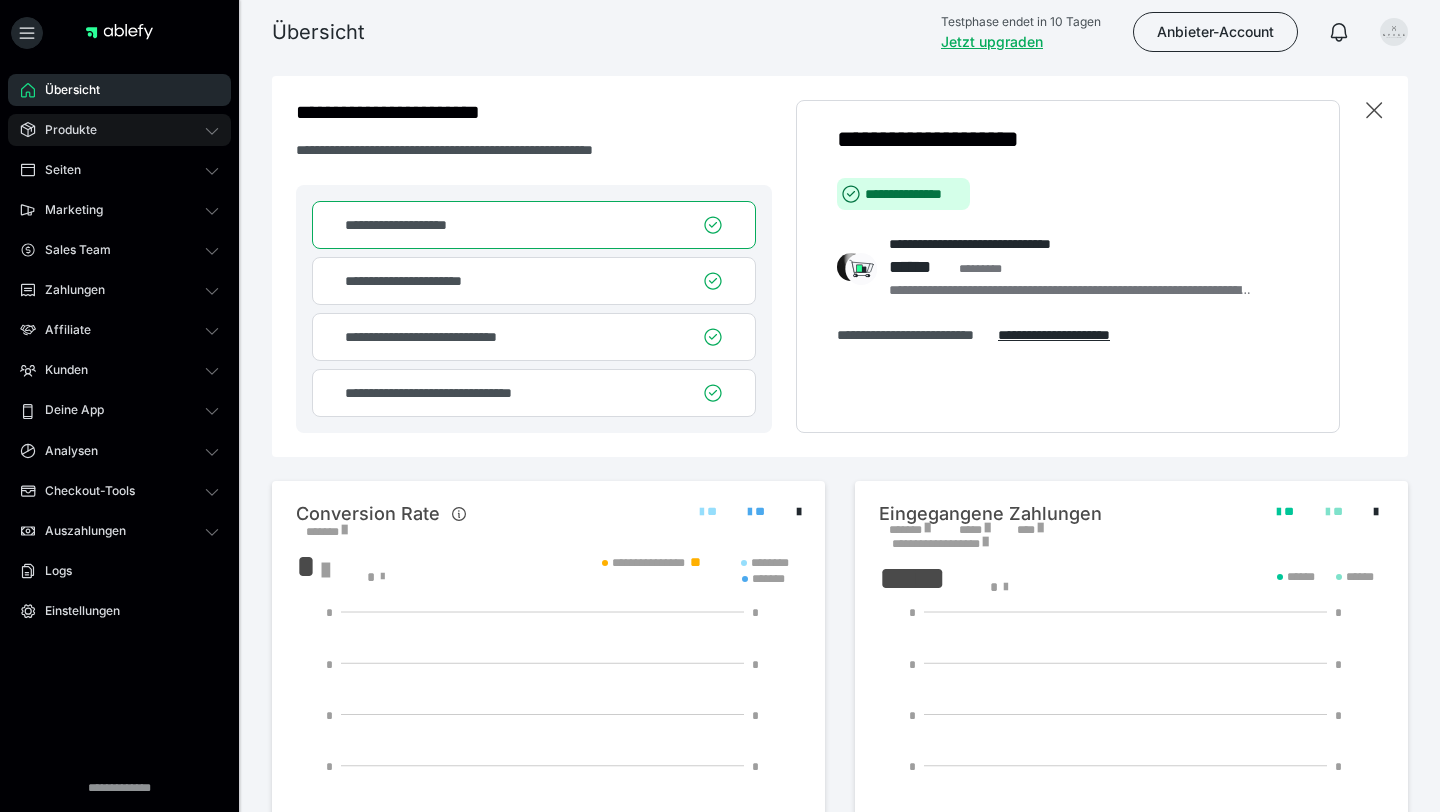 click 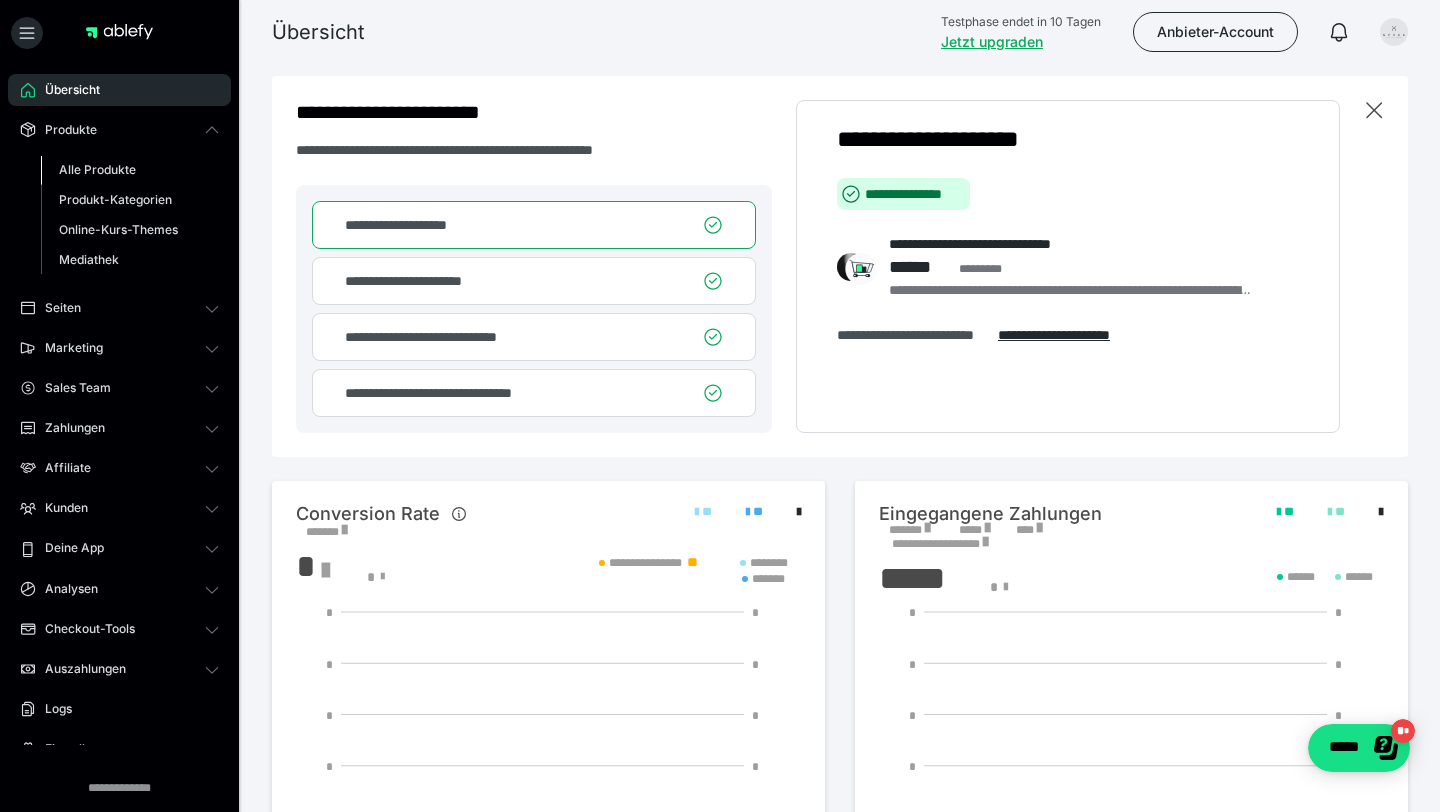scroll, scrollTop: 0, scrollLeft: 0, axis: both 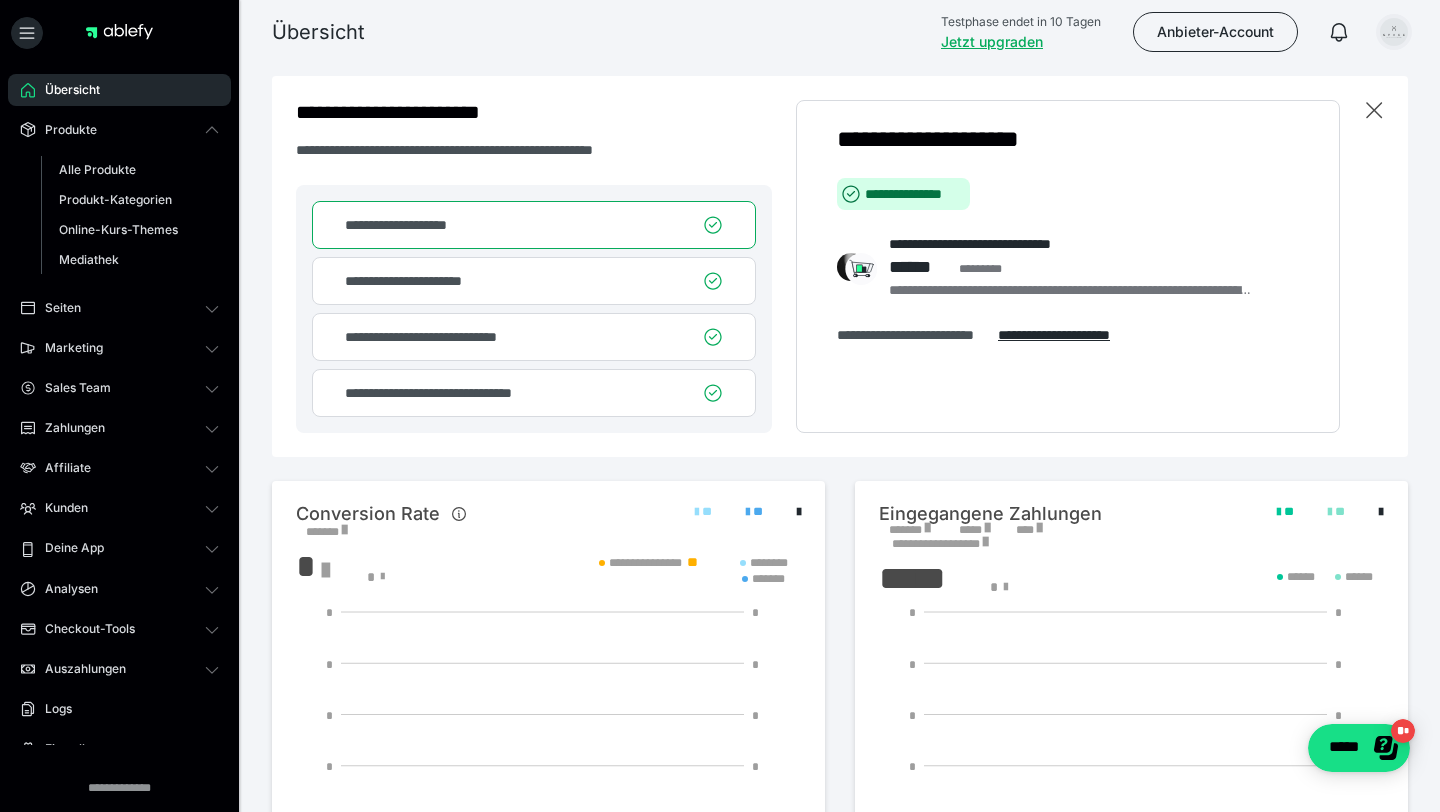 click at bounding box center (1394, 32) 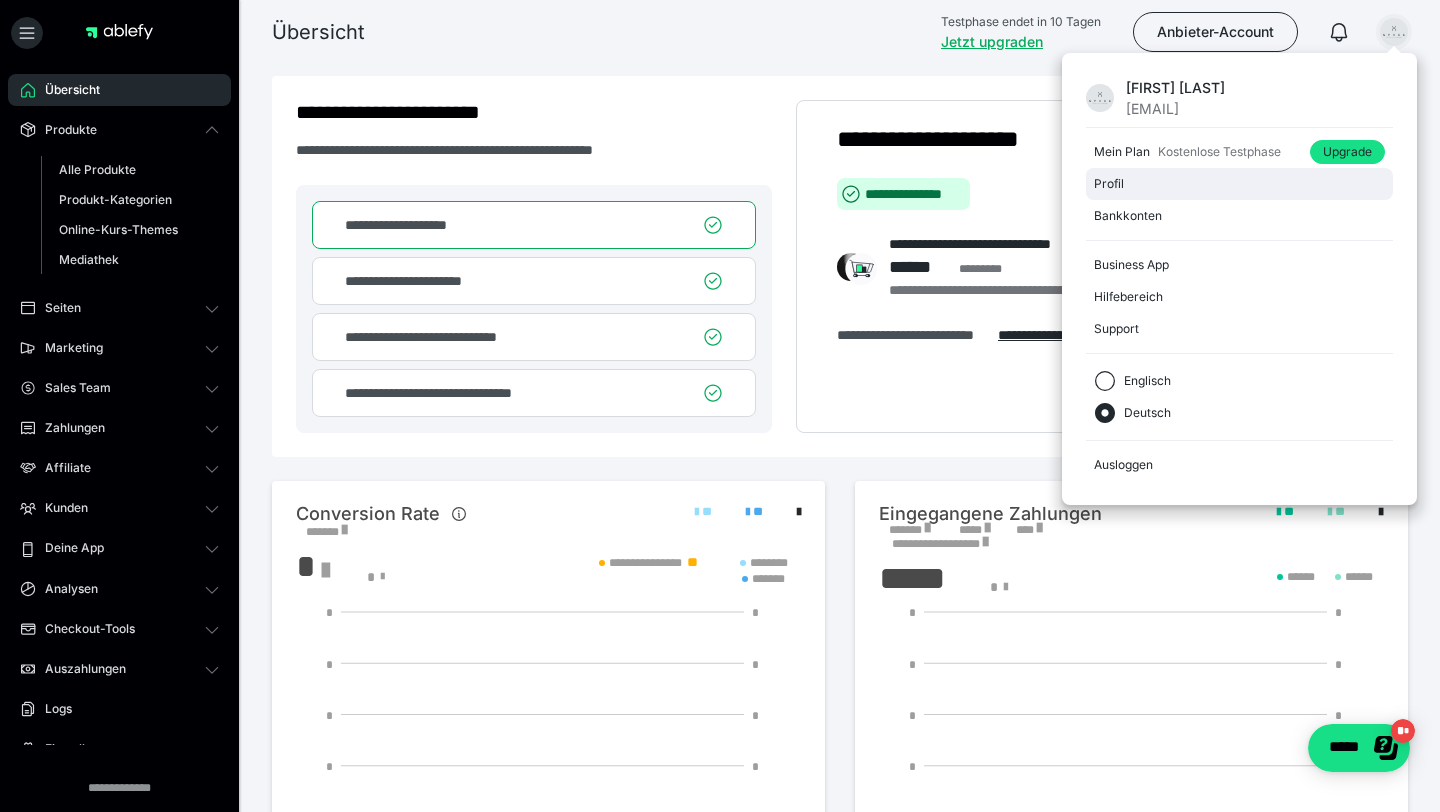 click on "Profil" at bounding box center (1235, 184) 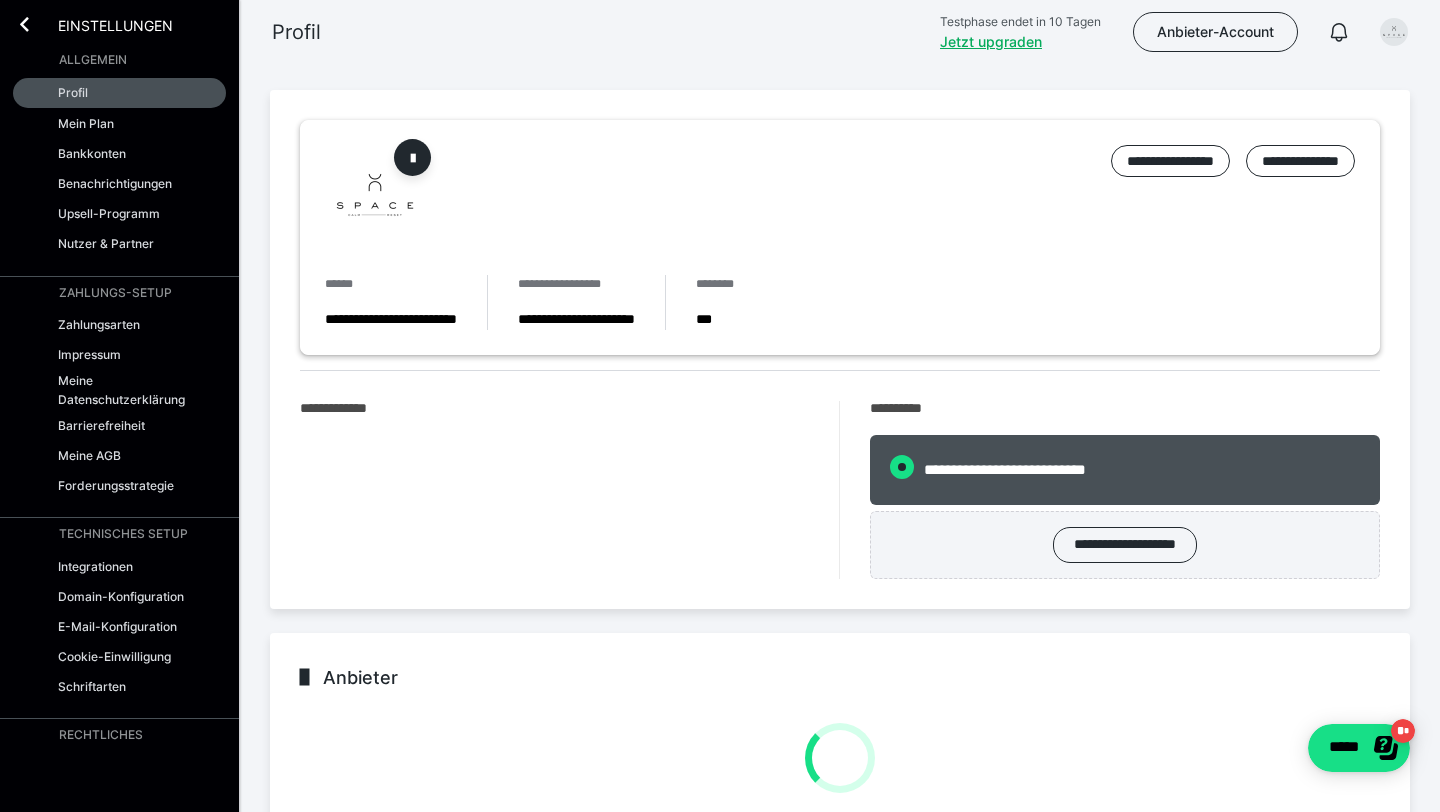 radio on "****" 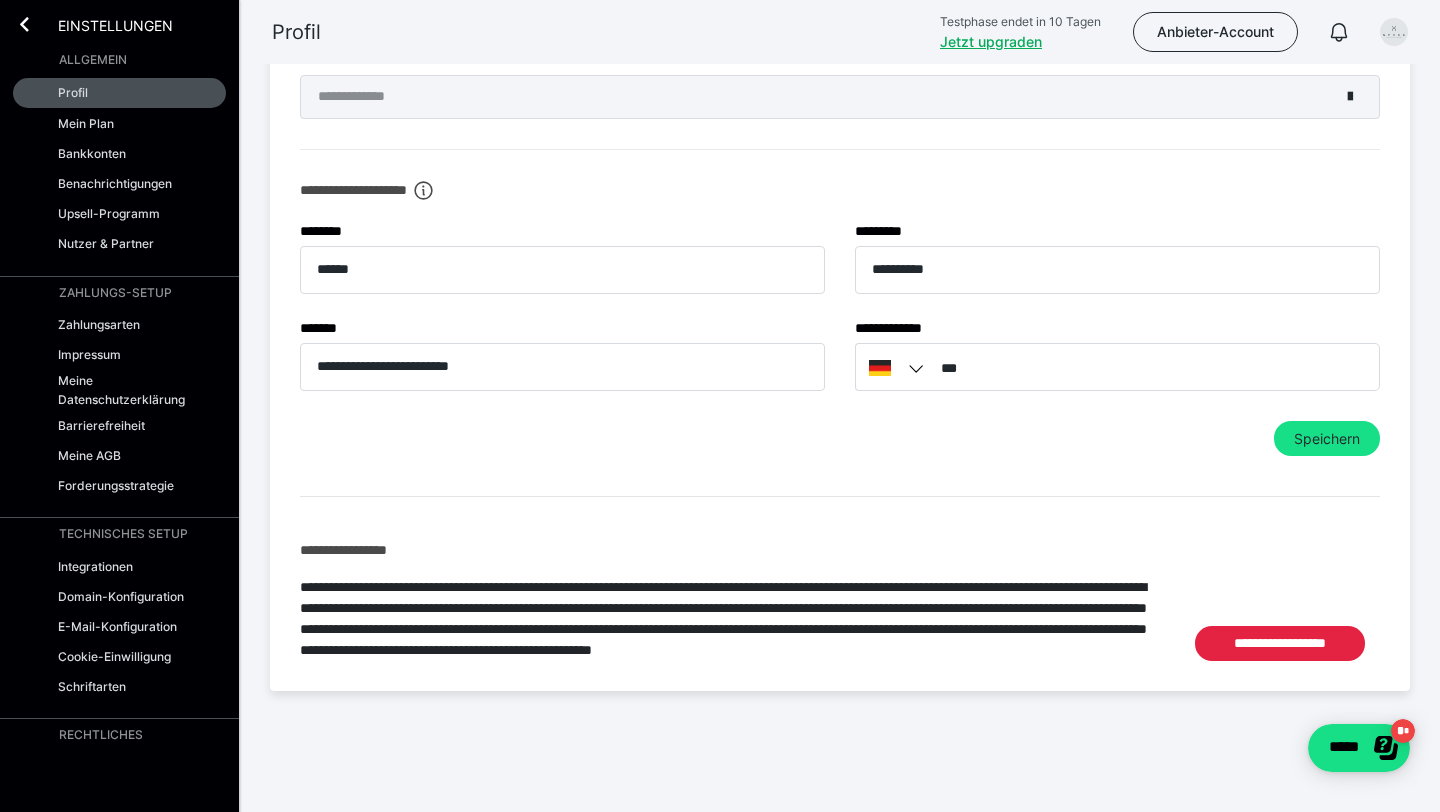 scroll, scrollTop: 0, scrollLeft: 0, axis: both 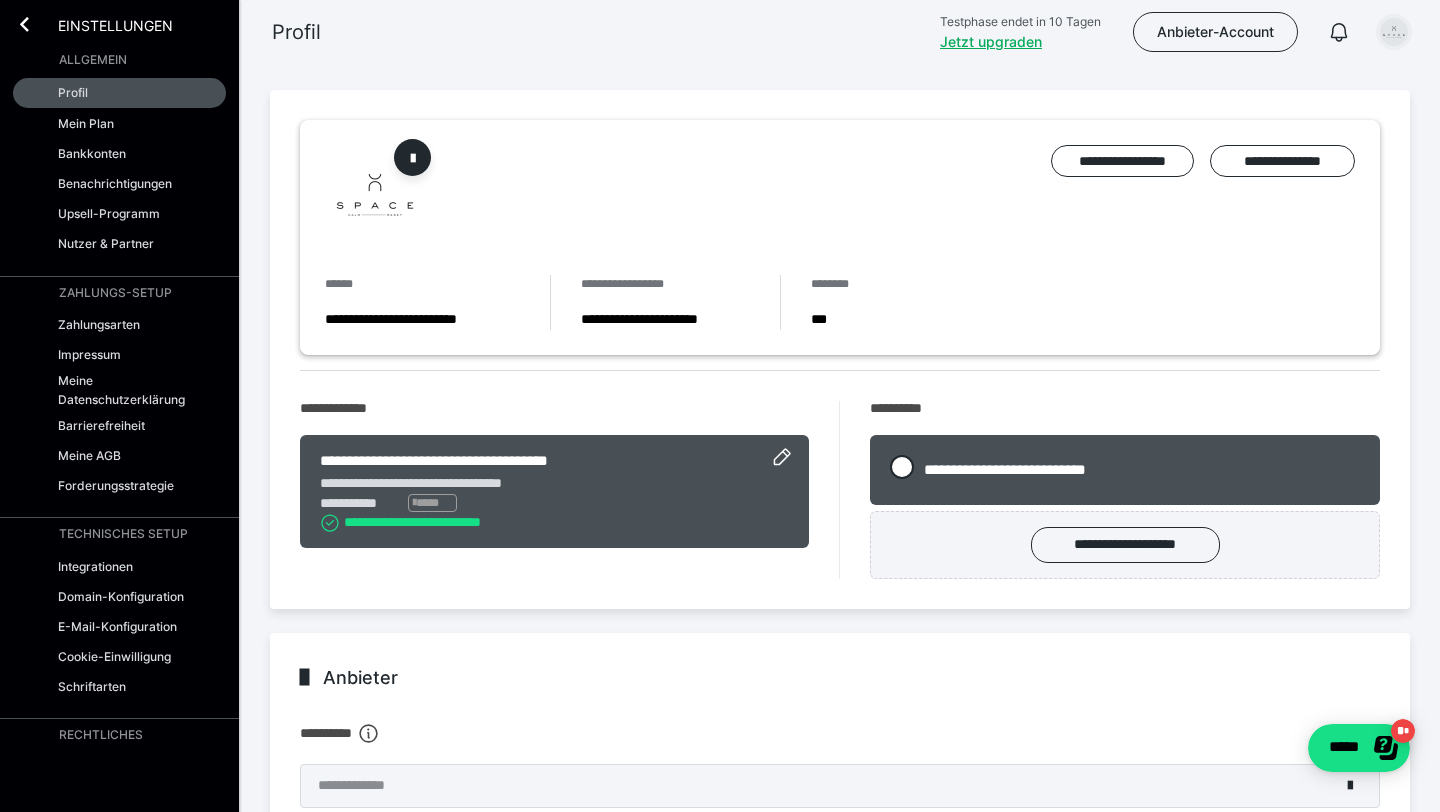 click at bounding box center [1394, 32] 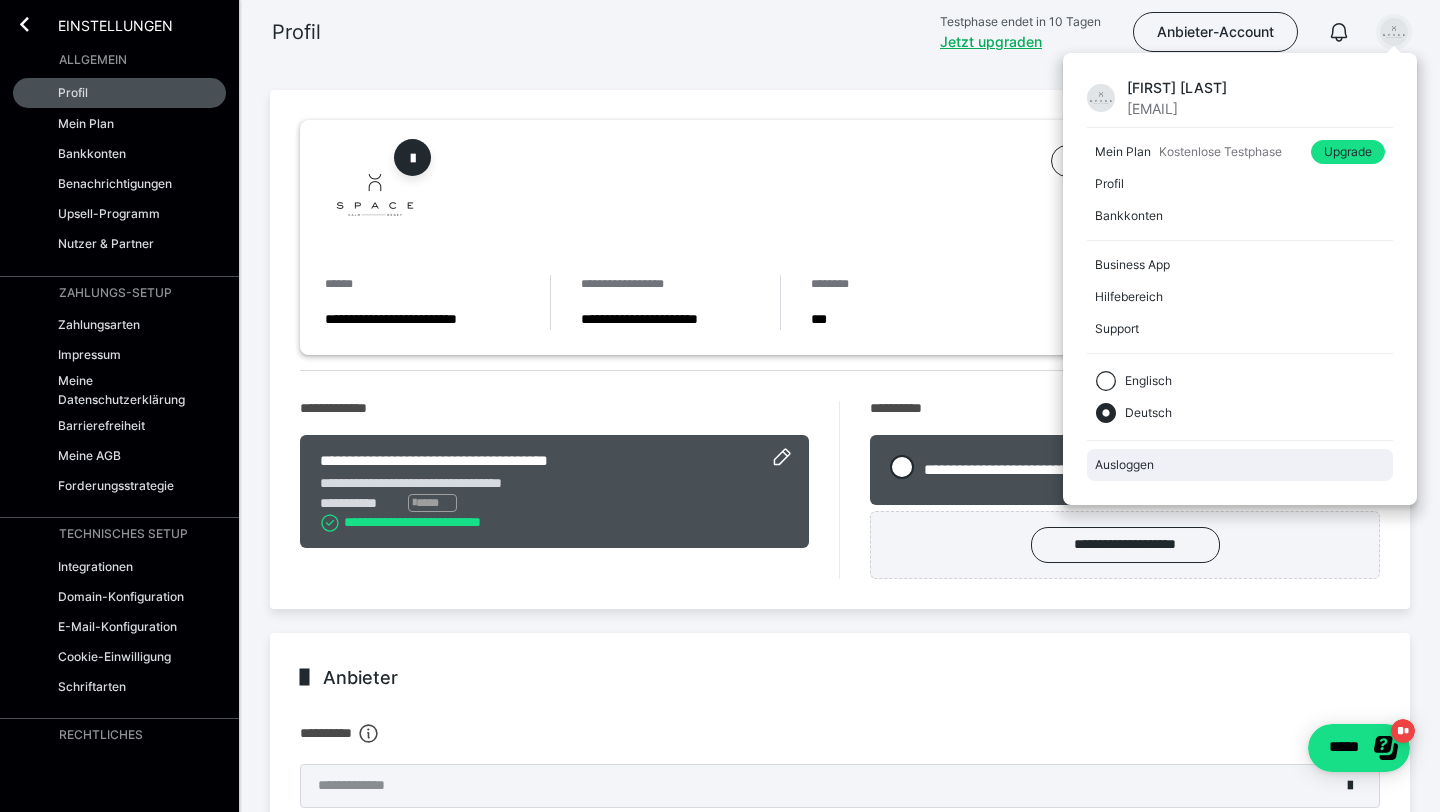 click on "Ausloggen" at bounding box center (1240, 465) 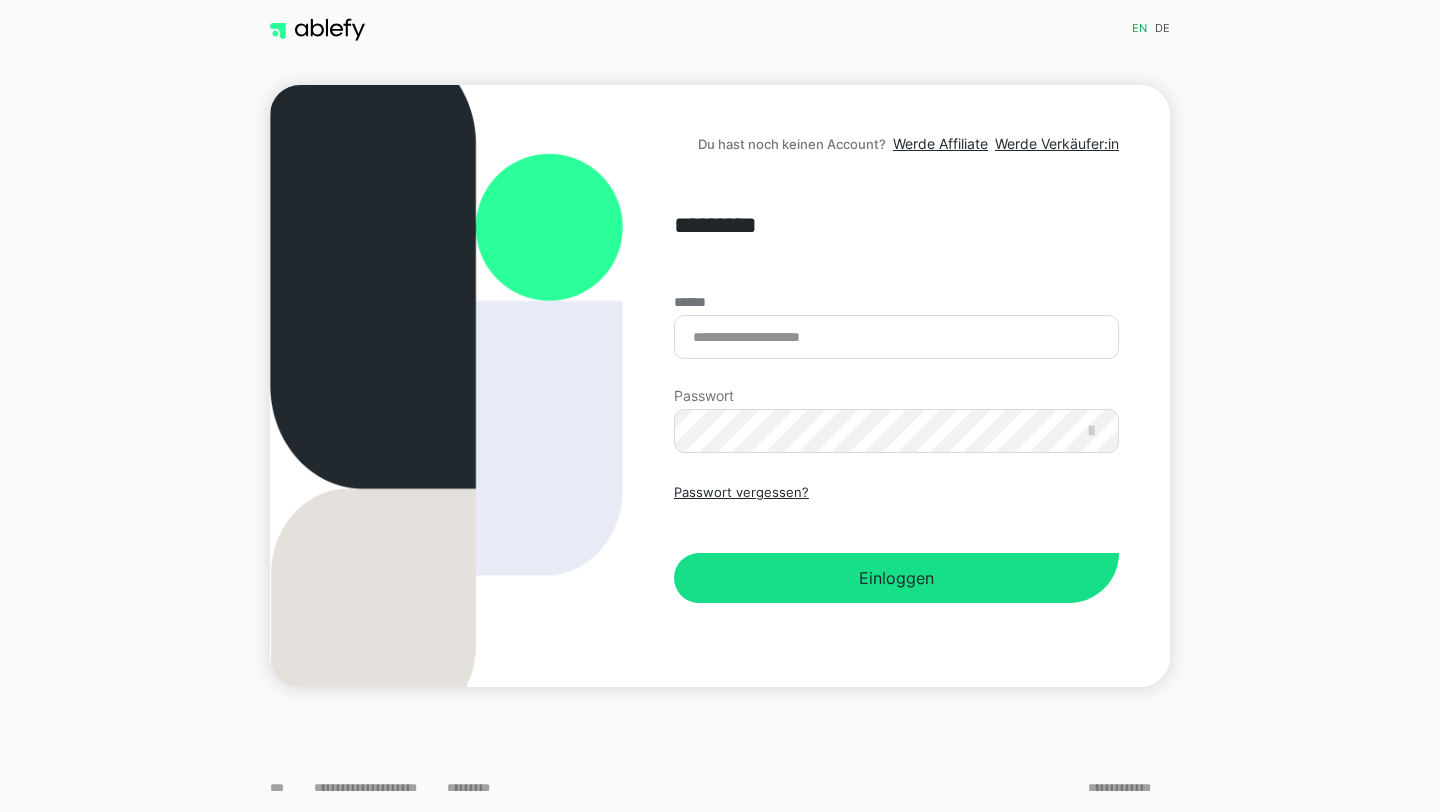 scroll, scrollTop: 0, scrollLeft: 0, axis: both 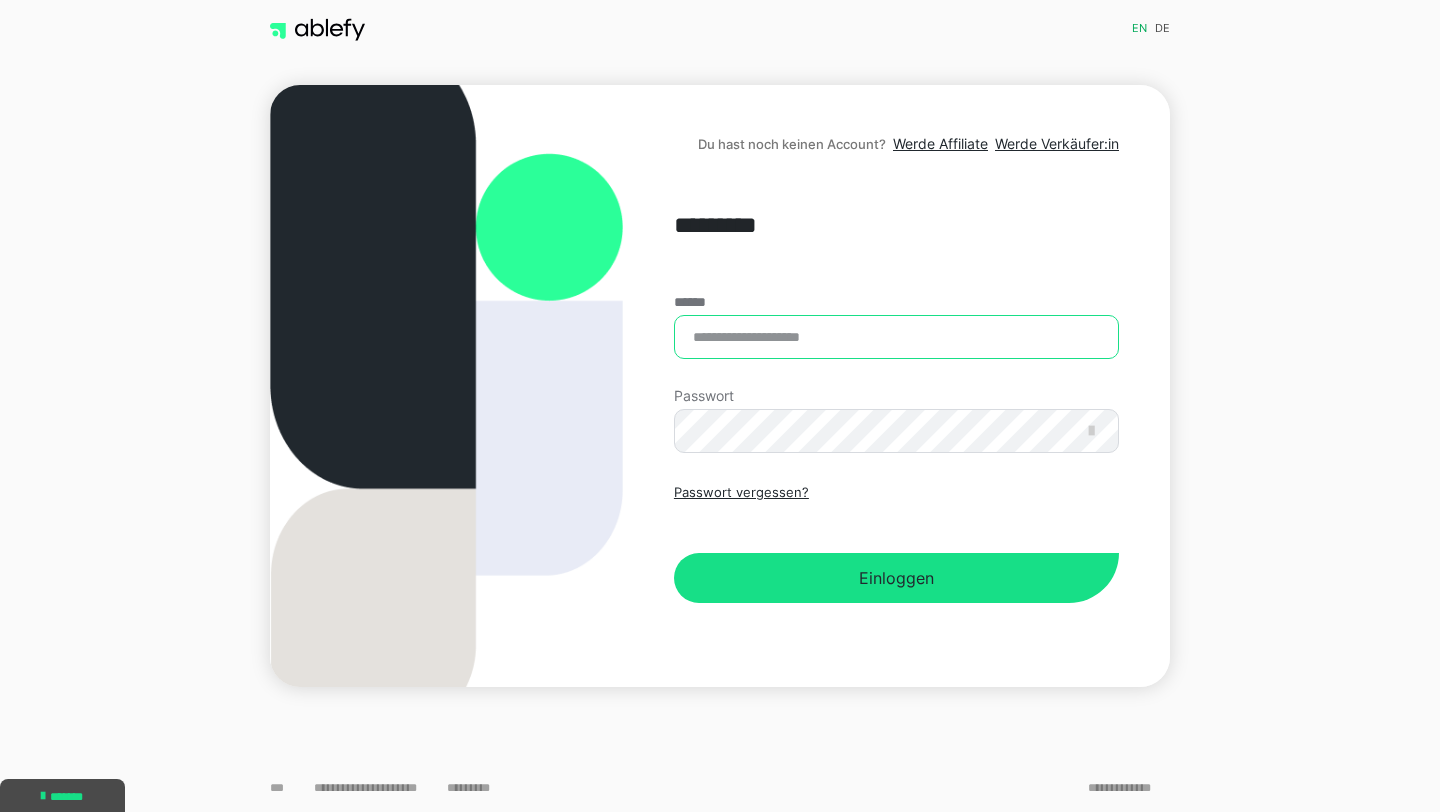 type on "**********" 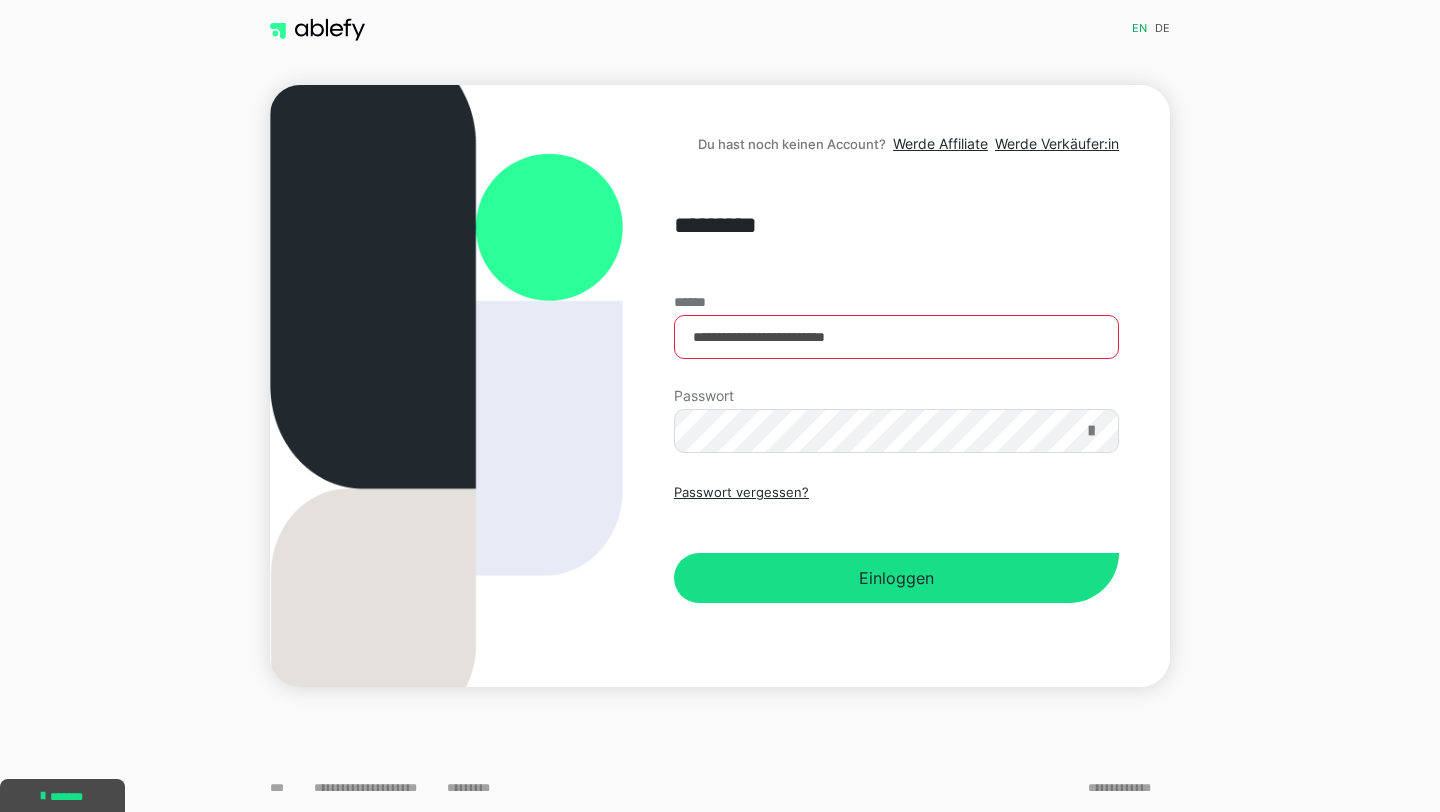 click at bounding box center (1091, 431) 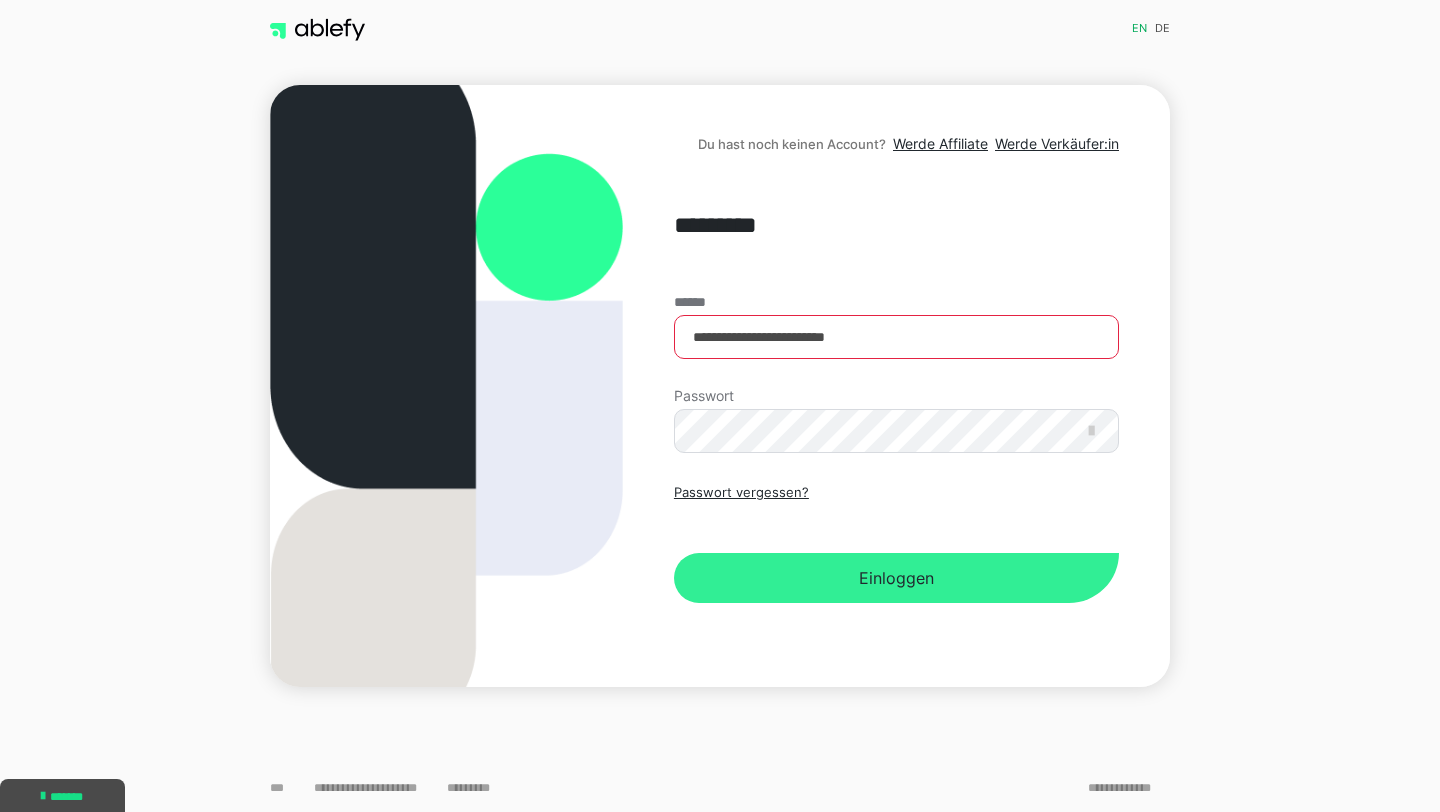 click on "Einloggen" at bounding box center (896, 578) 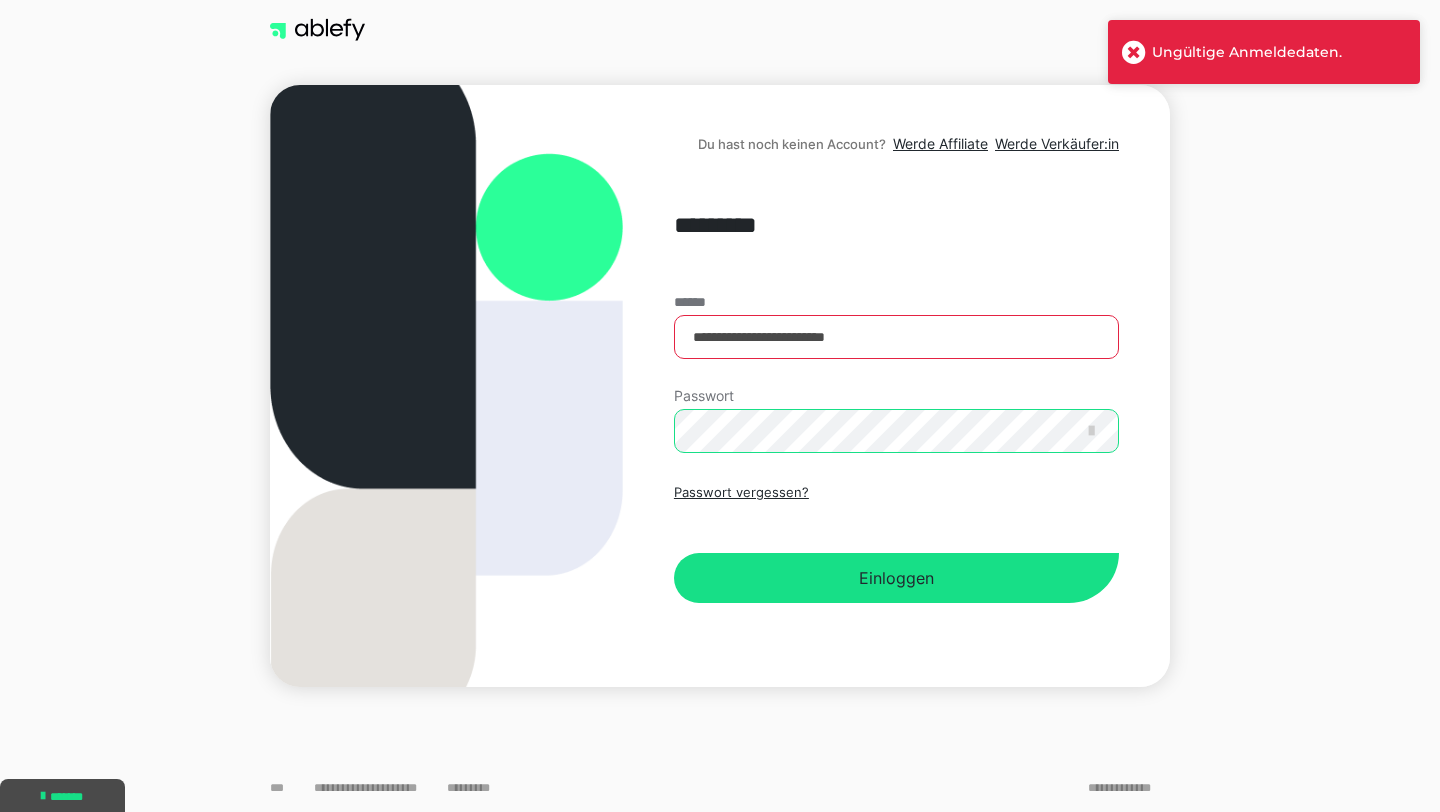 click on "**********" at bounding box center [896, 386] 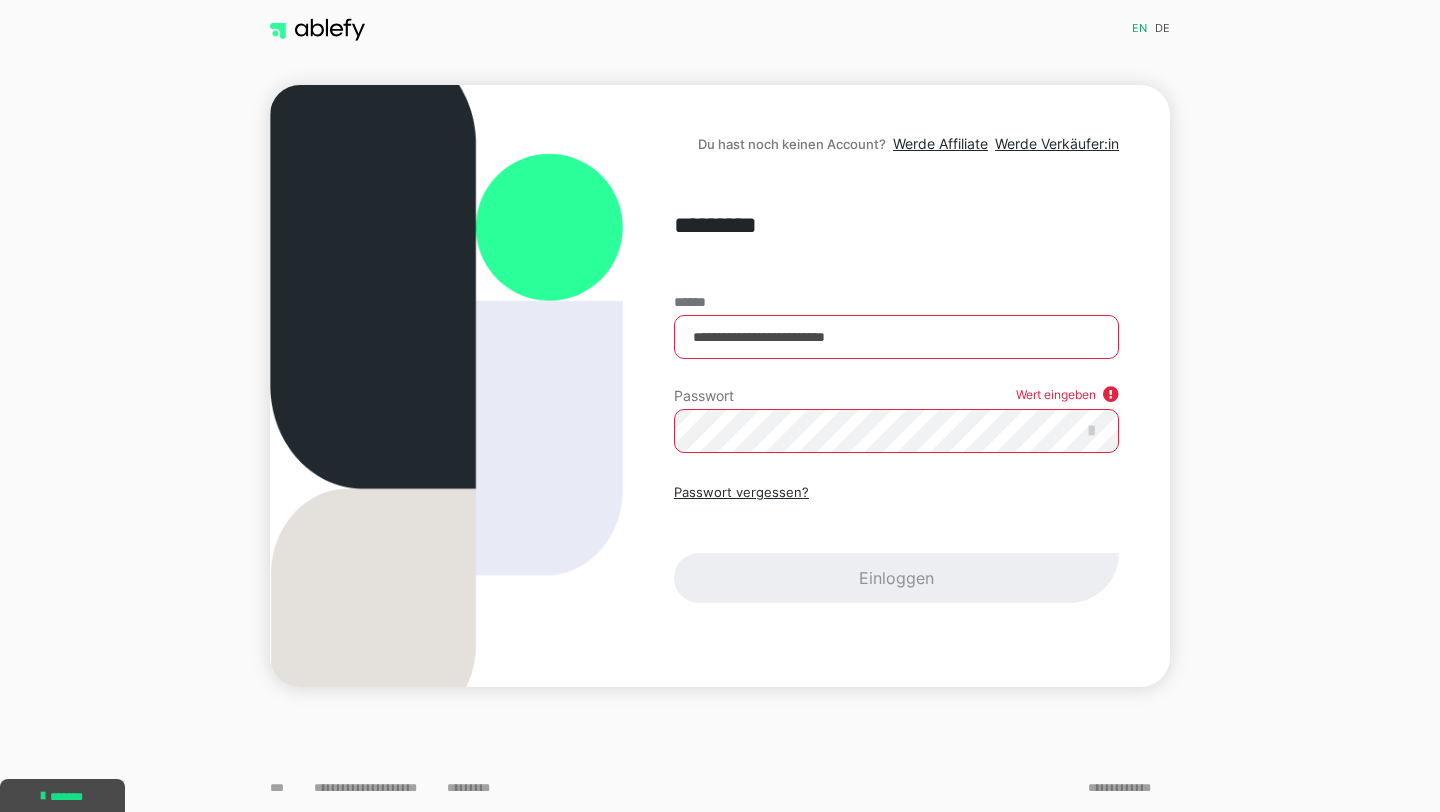 click on "**********" at bounding box center [720, 386] 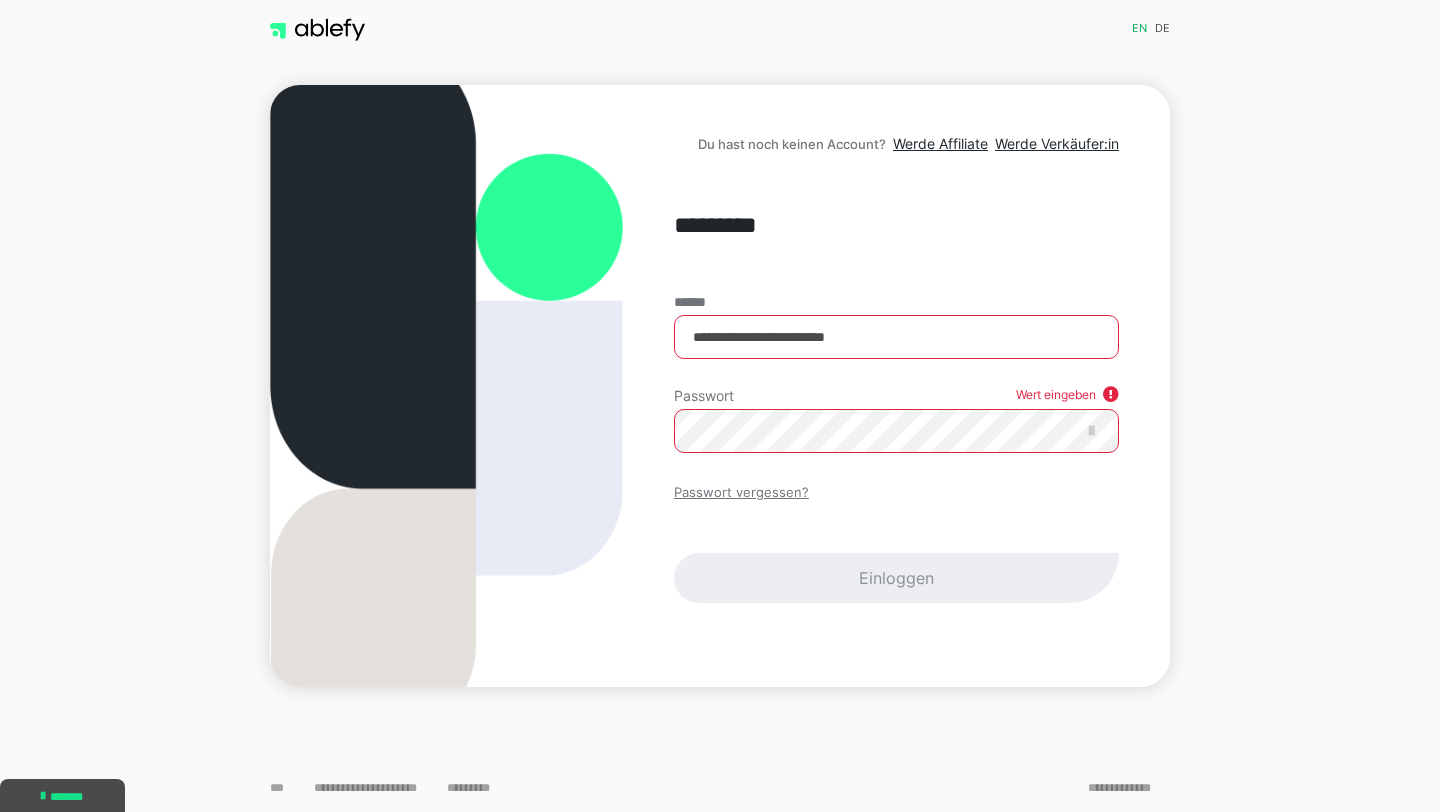 click on "Passwort vergessen?" at bounding box center [741, 493] 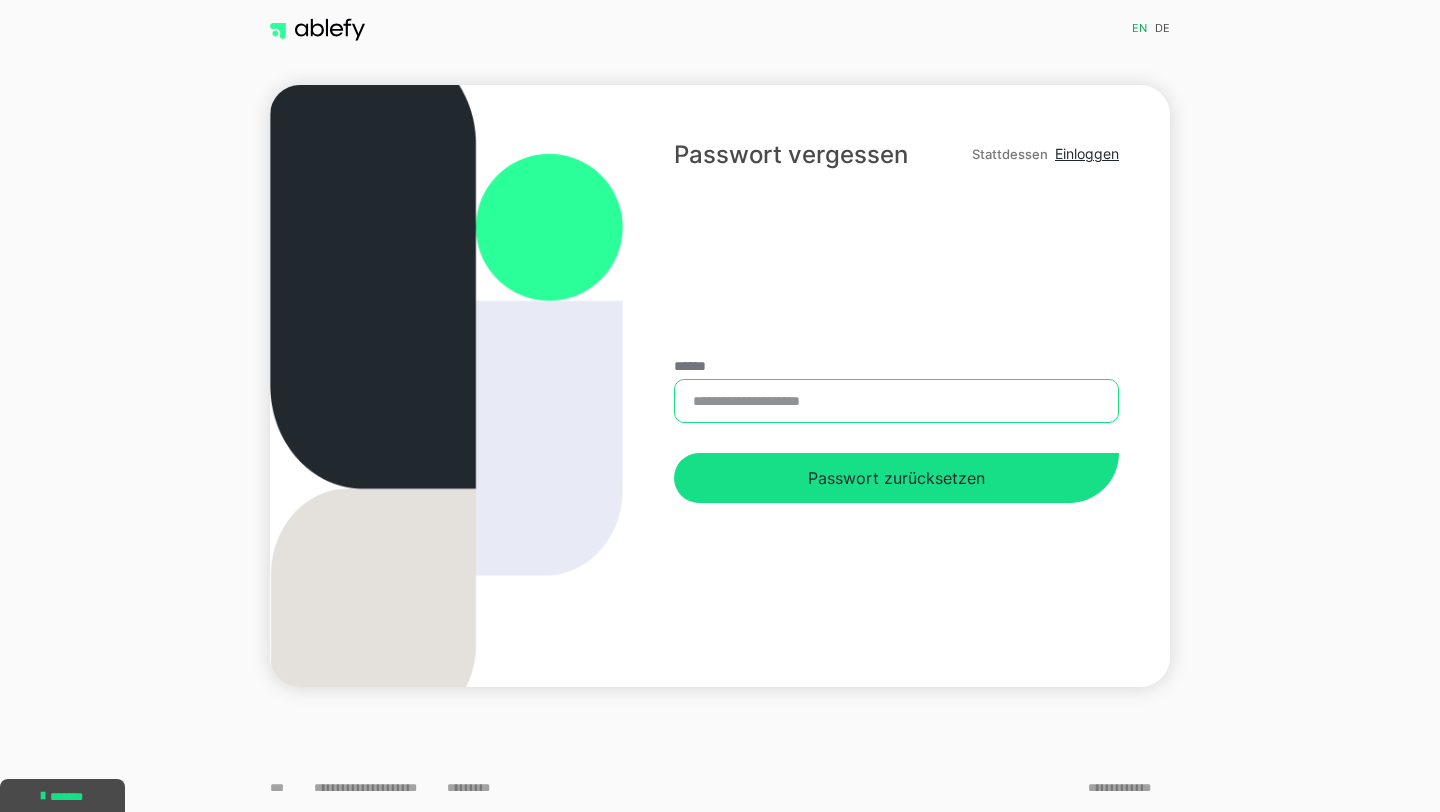 click on "******" at bounding box center (896, 401) 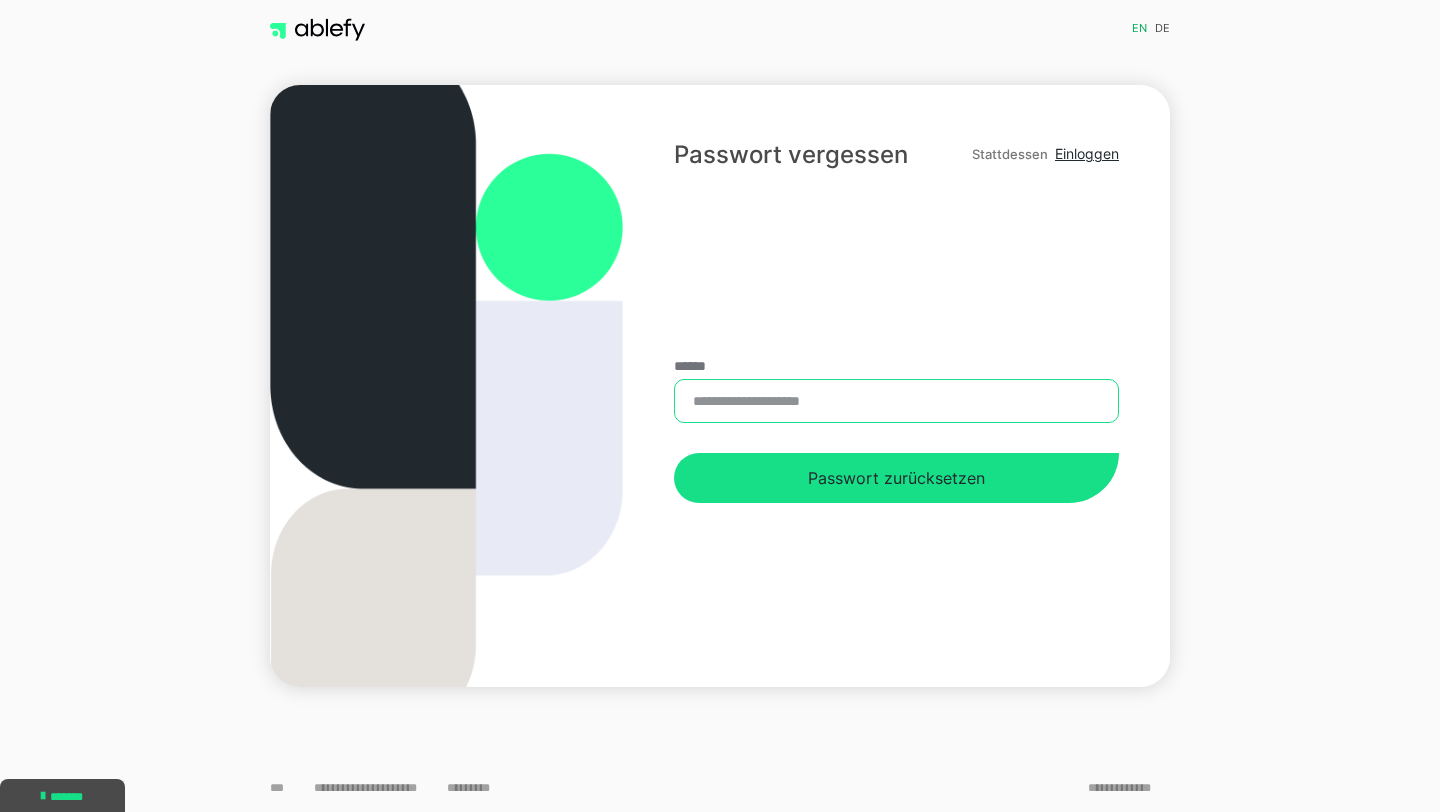 type on "**********" 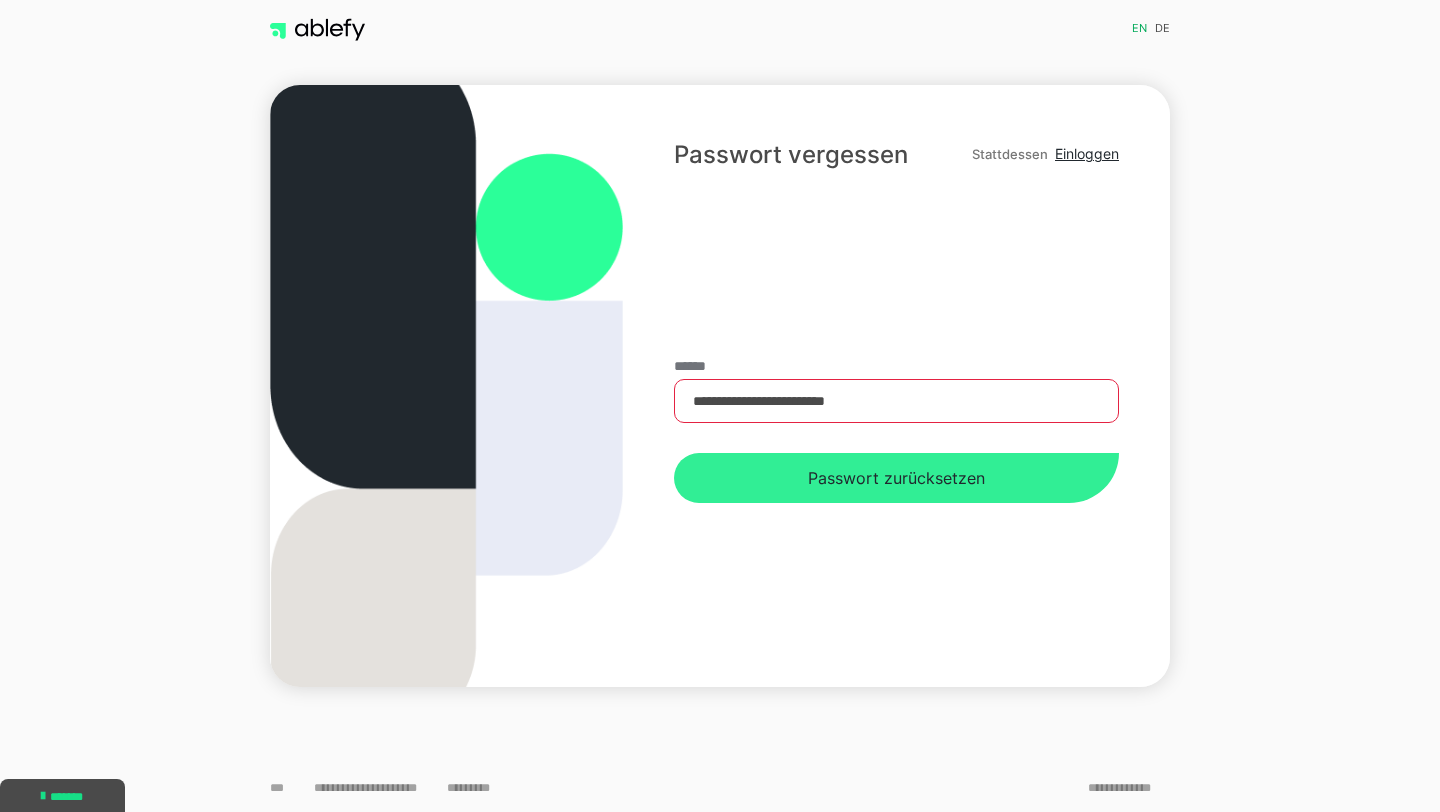 click on "Passwort zurücksetzen" at bounding box center (896, 478) 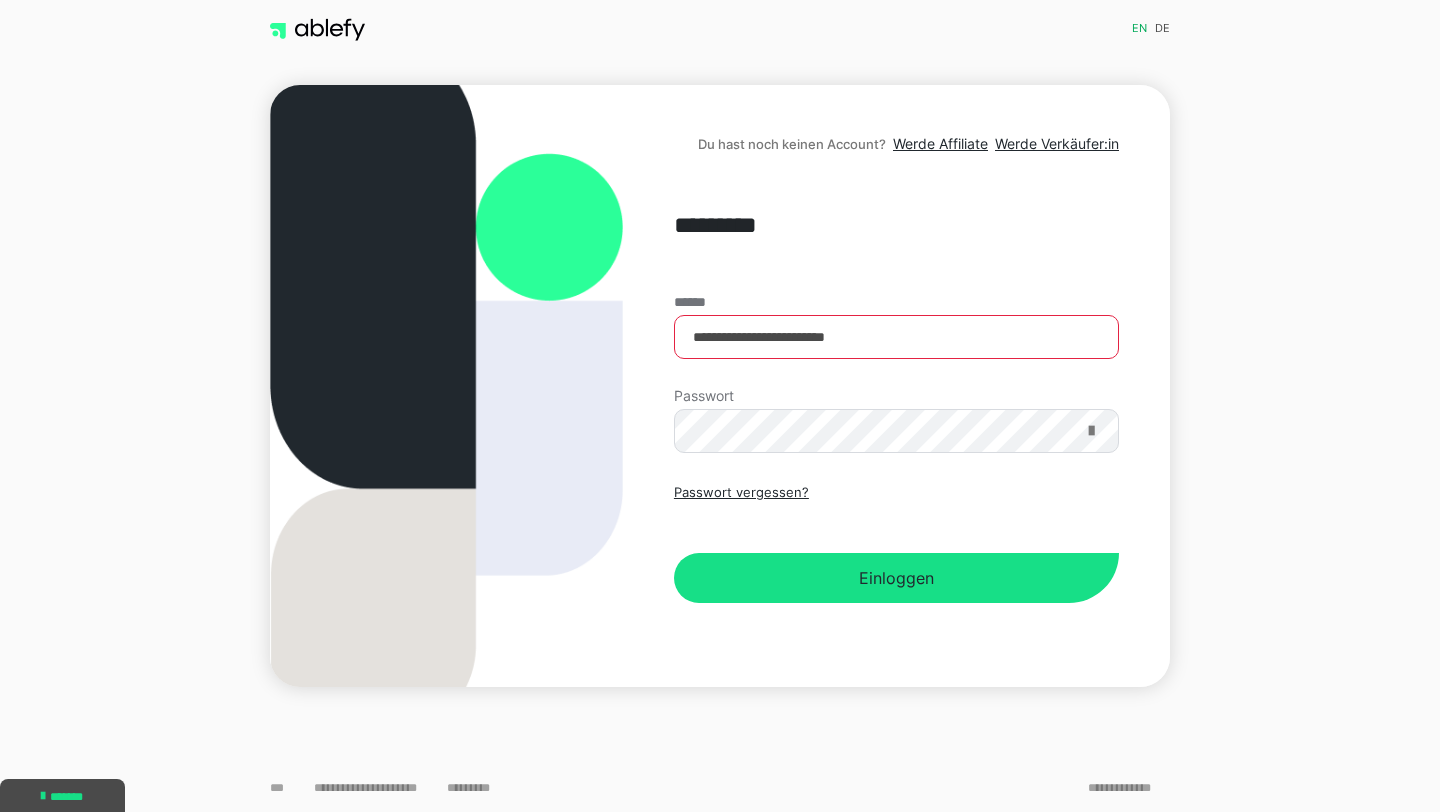 click at bounding box center (1091, 431) 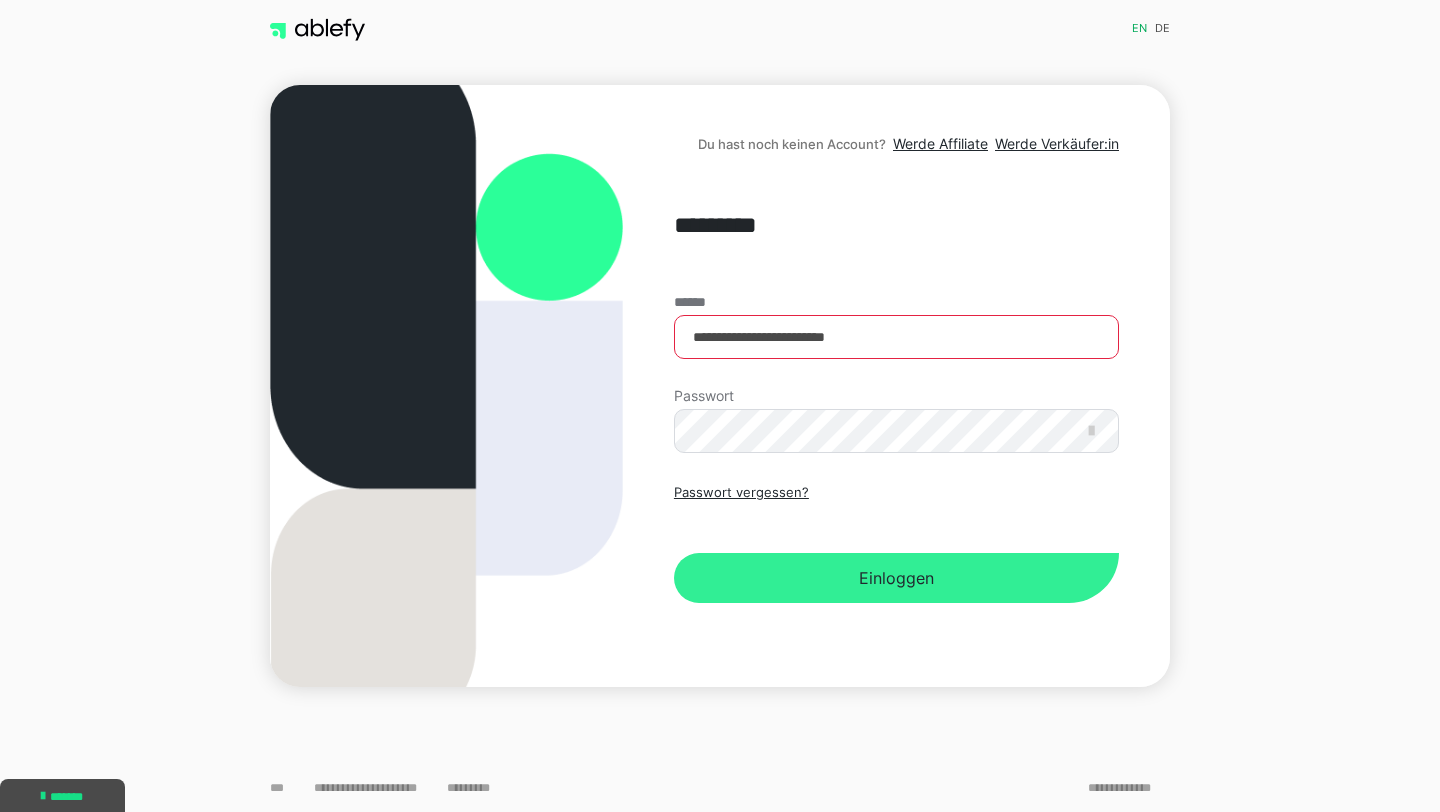 click on "Einloggen" at bounding box center (896, 578) 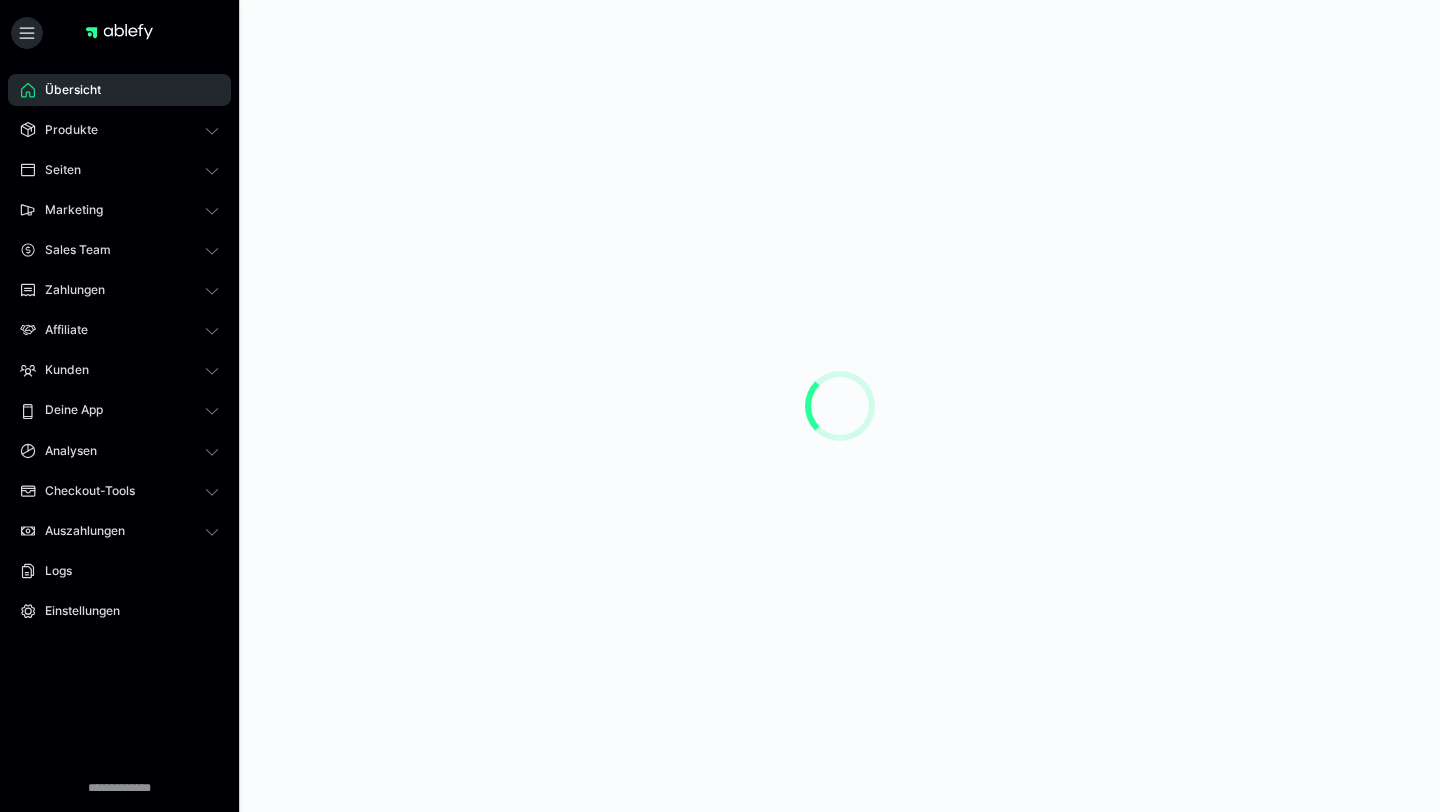 scroll, scrollTop: 0, scrollLeft: 0, axis: both 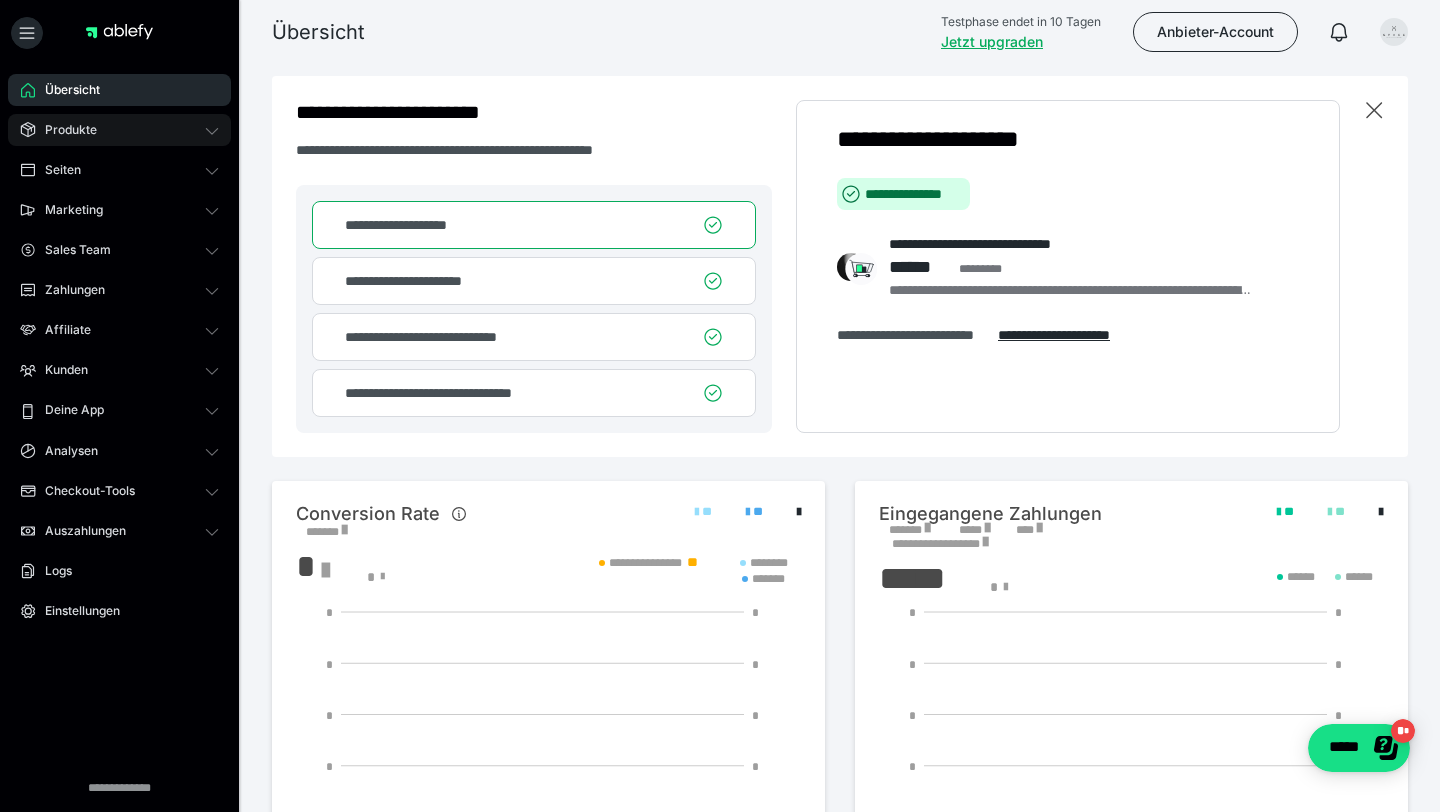 click on "Produkte" at bounding box center [119, 130] 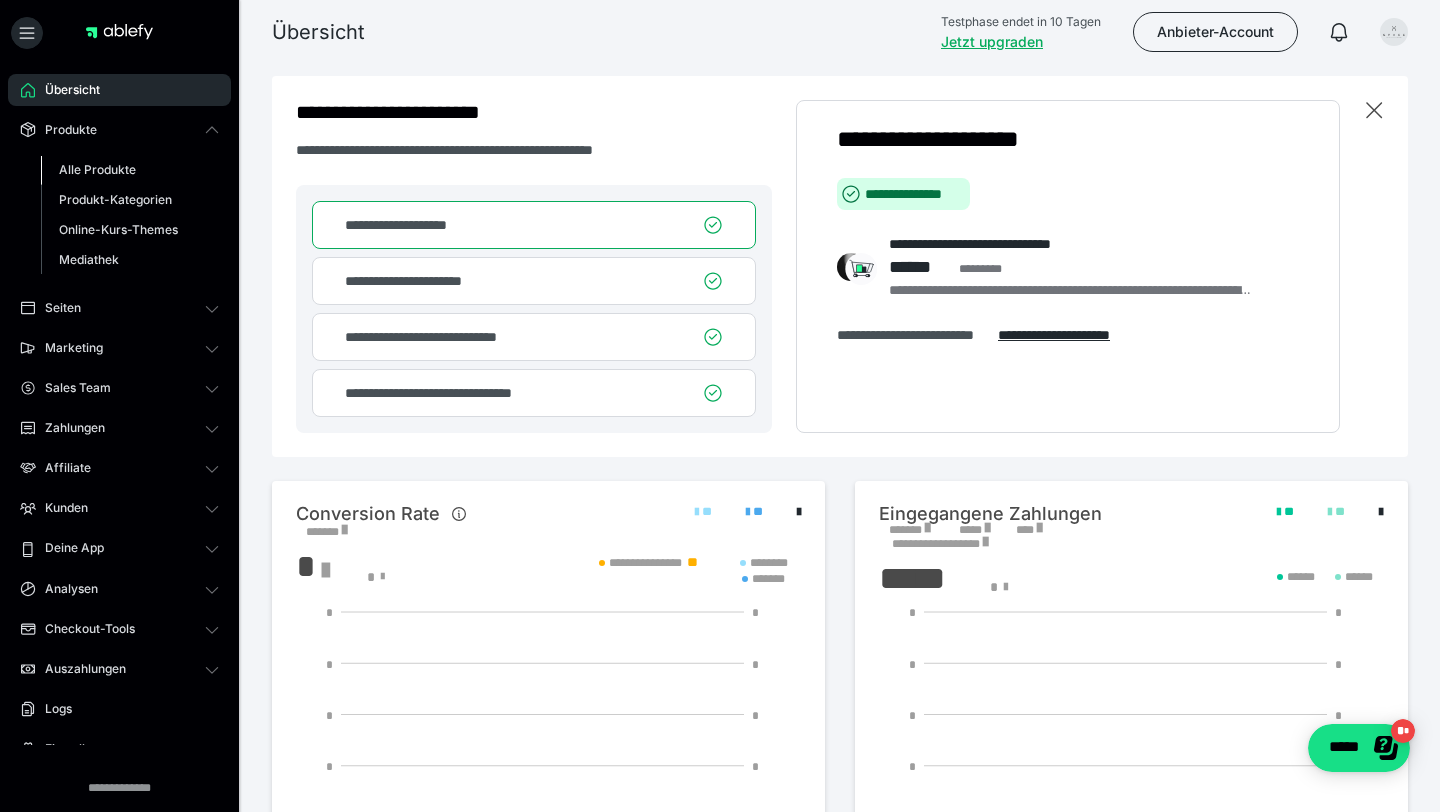 click on "Alle Produkte" at bounding box center [97, 169] 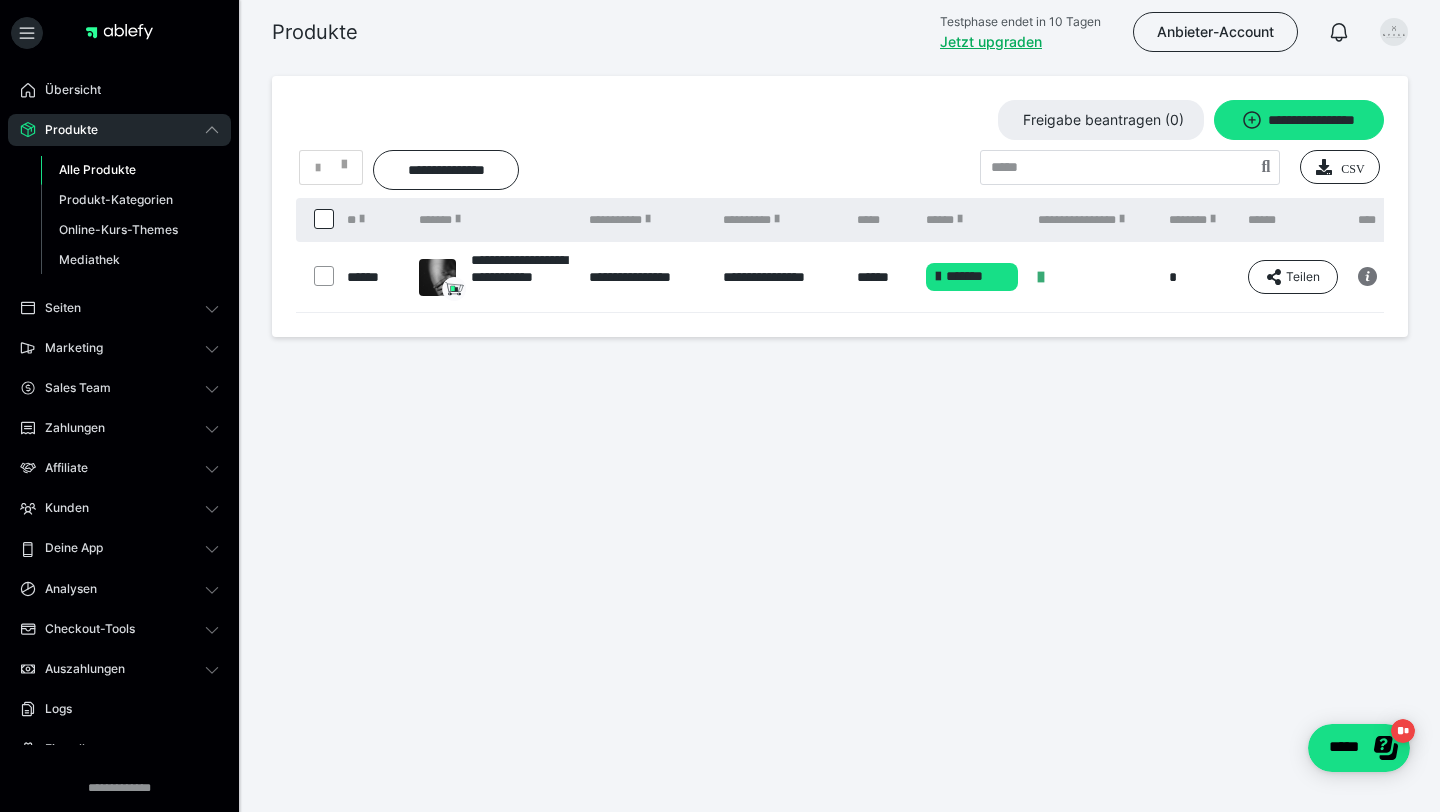 click on "Alle Produkte" at bounding box center (97, 169) 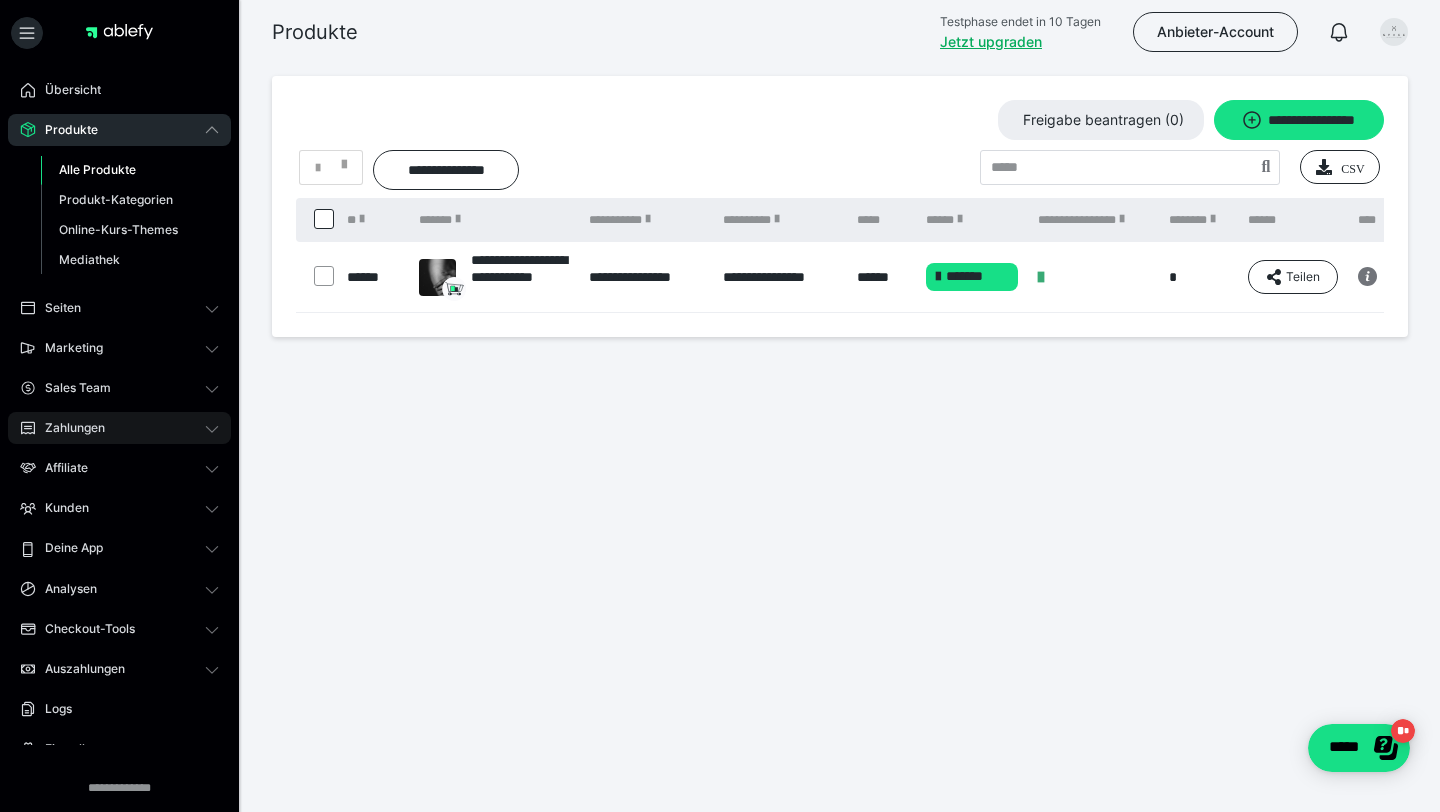 click on "Zahlungen" at bounding box center (119, 428) 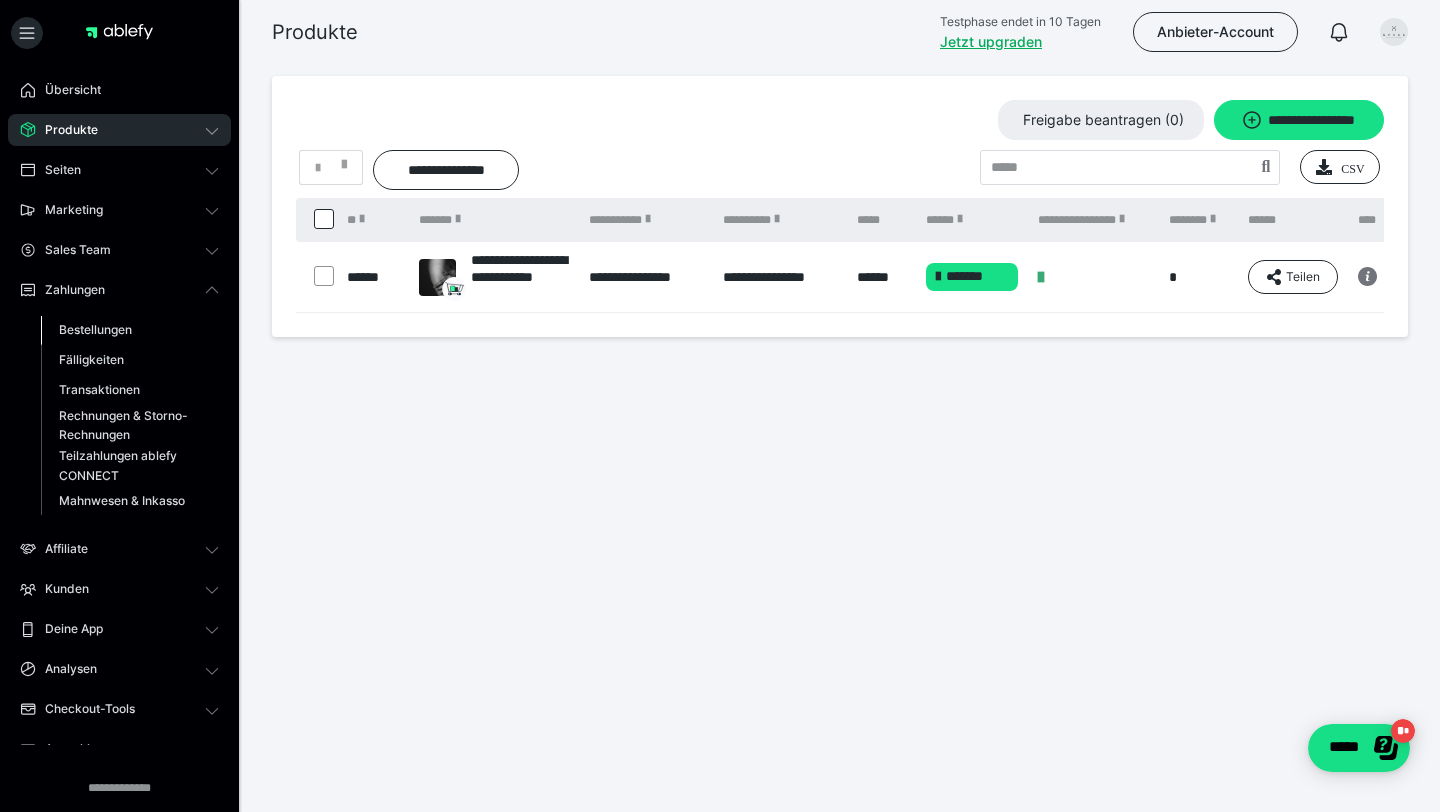 click on "Bestellungen" at bounding box center [95, 329] 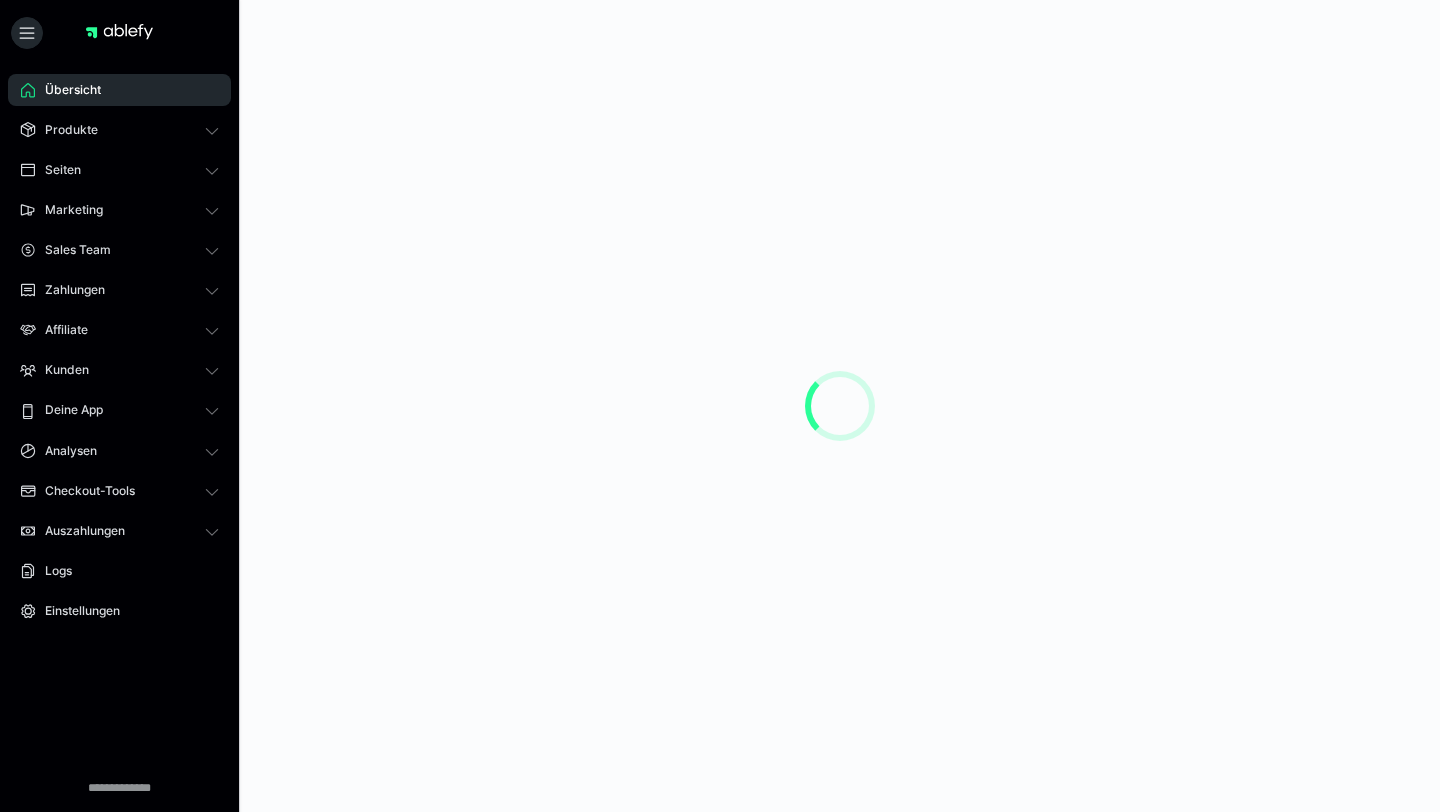 scroll, scrollTop: 0, scrollLeft: 0, axis: both 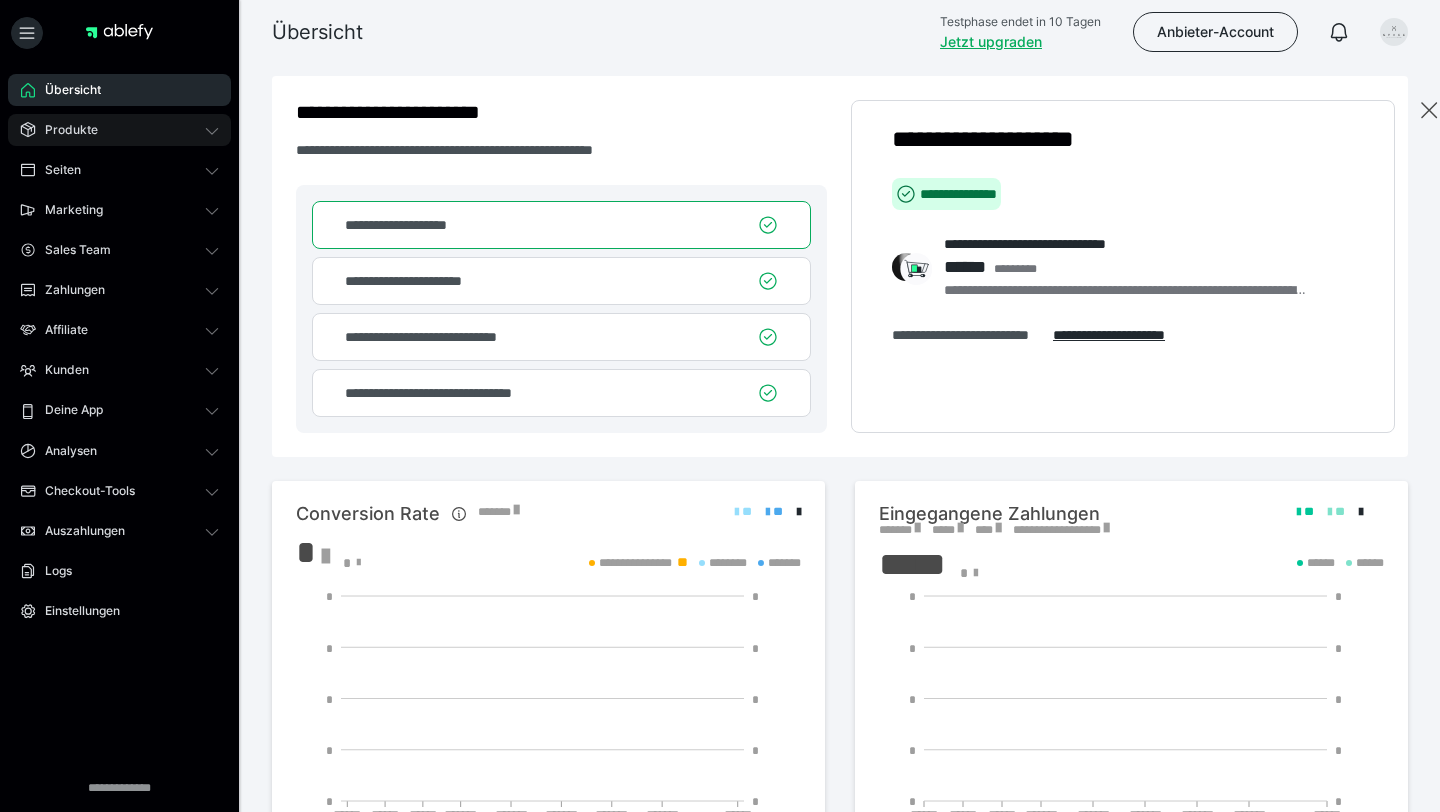 click on "Produkte" at bounding box center [119, 130] 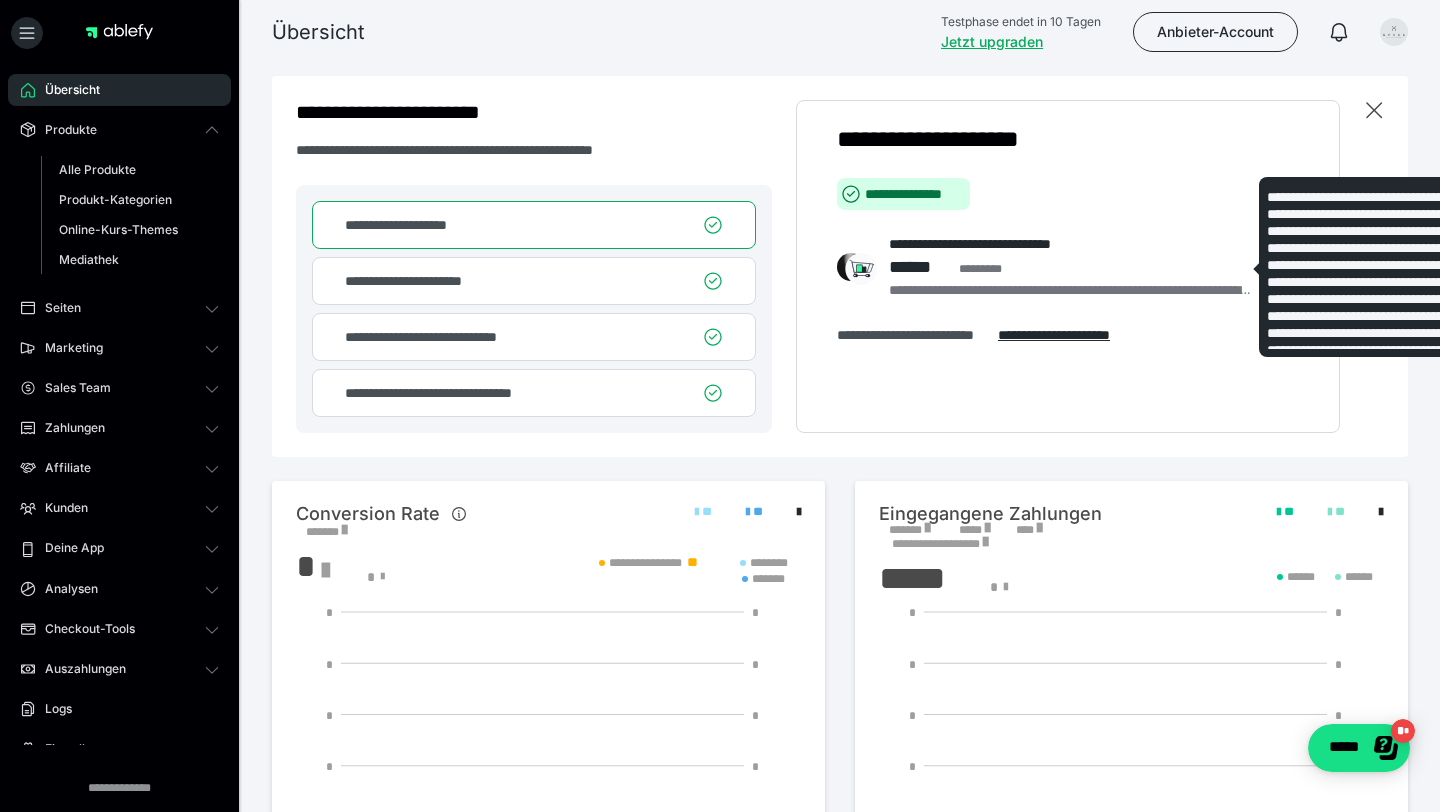 scroll, scrollTop: 0, scrollLeft: 0, axis: both 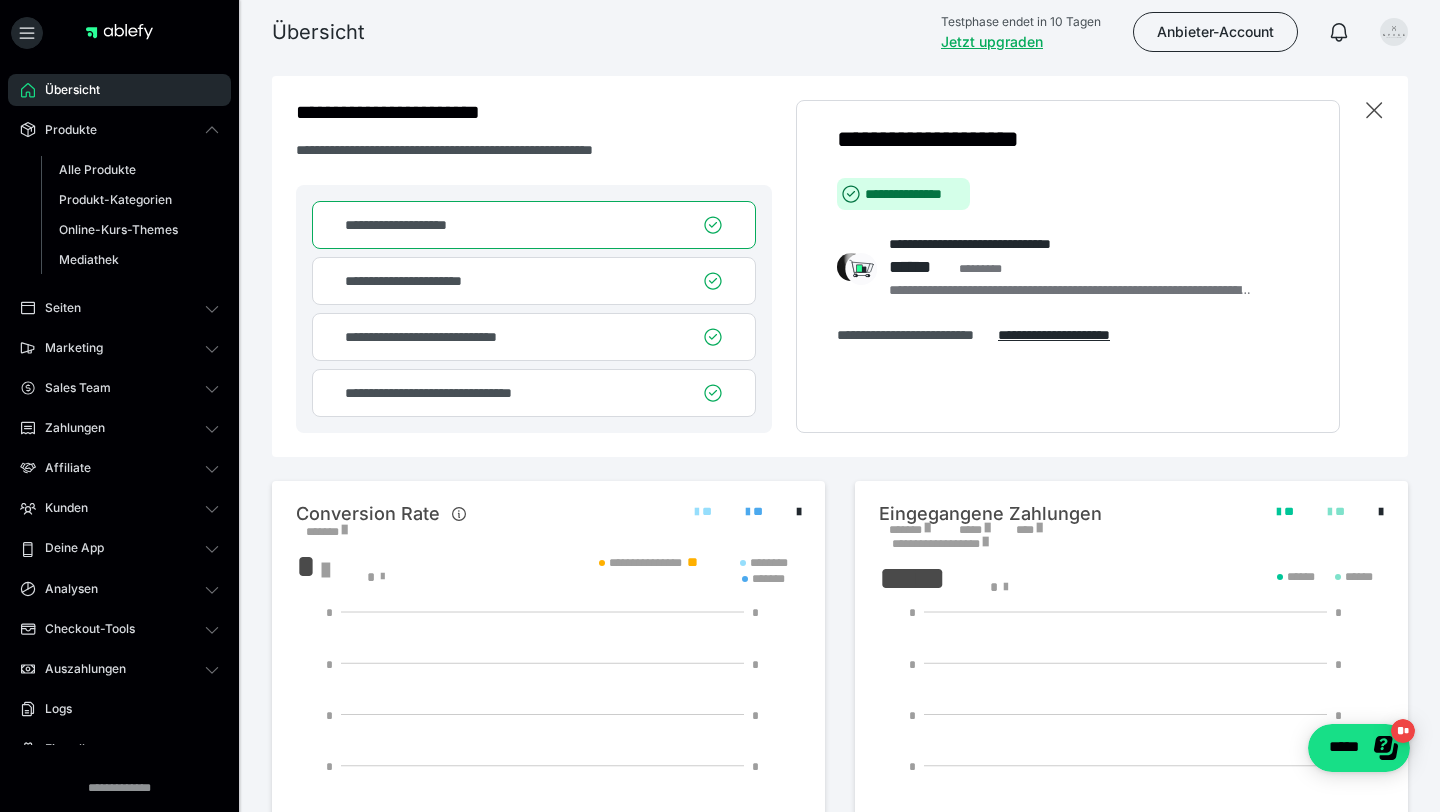 click on "**********" at bounding box center (1070, 244) 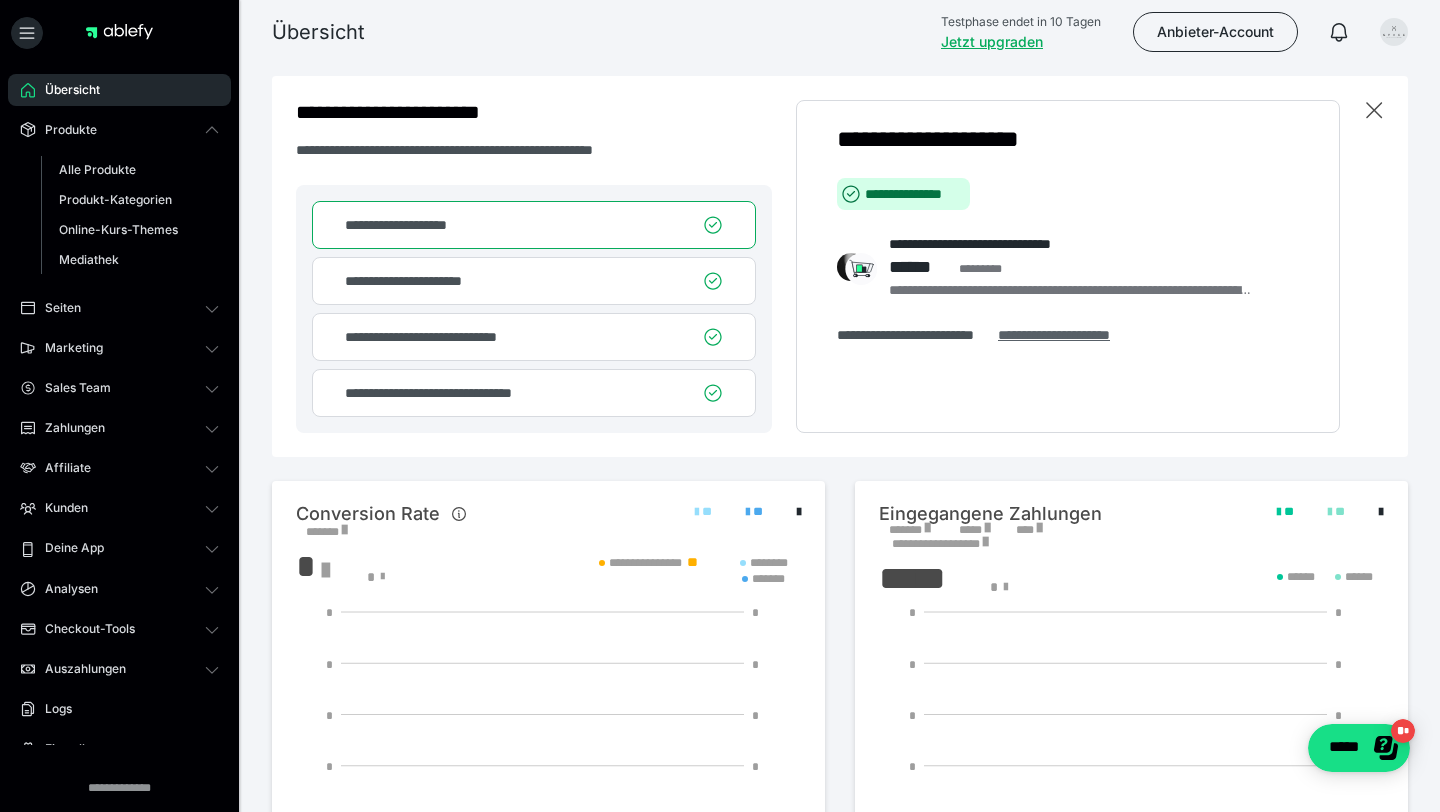 click on "**********" at bounding box center (1074, 335) 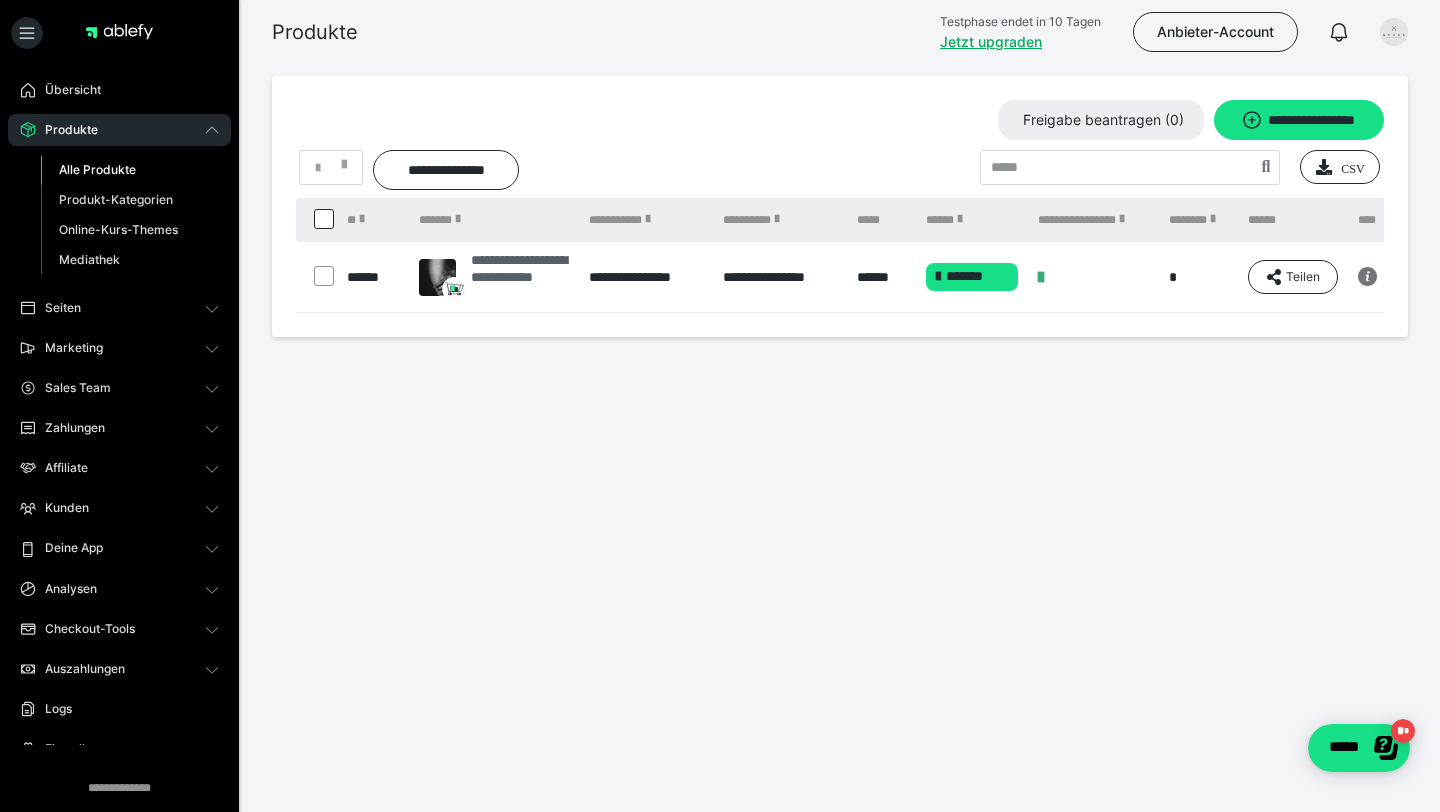 click on "**********" at bounding box center [520, 277] 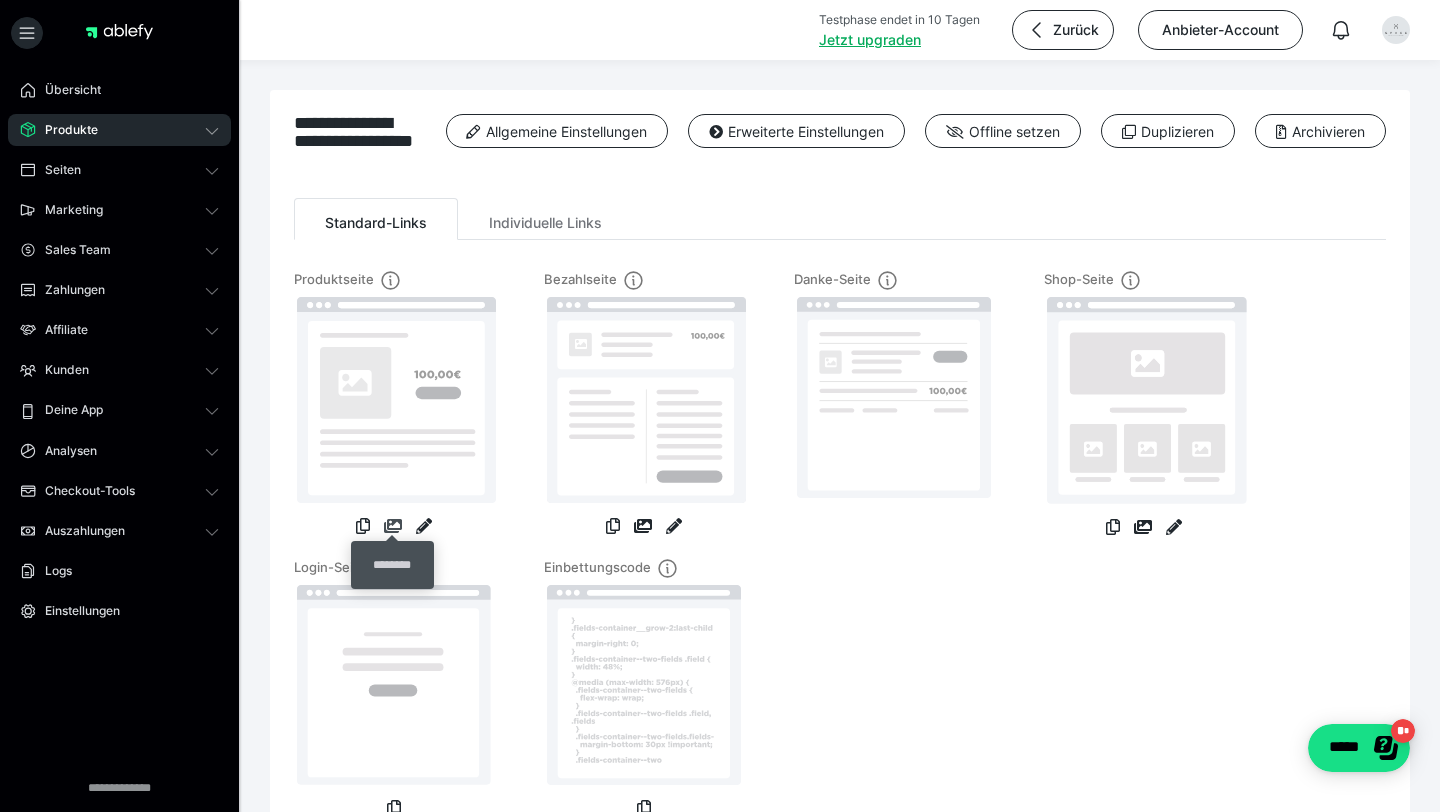 click at bounding box center [393, 526] 